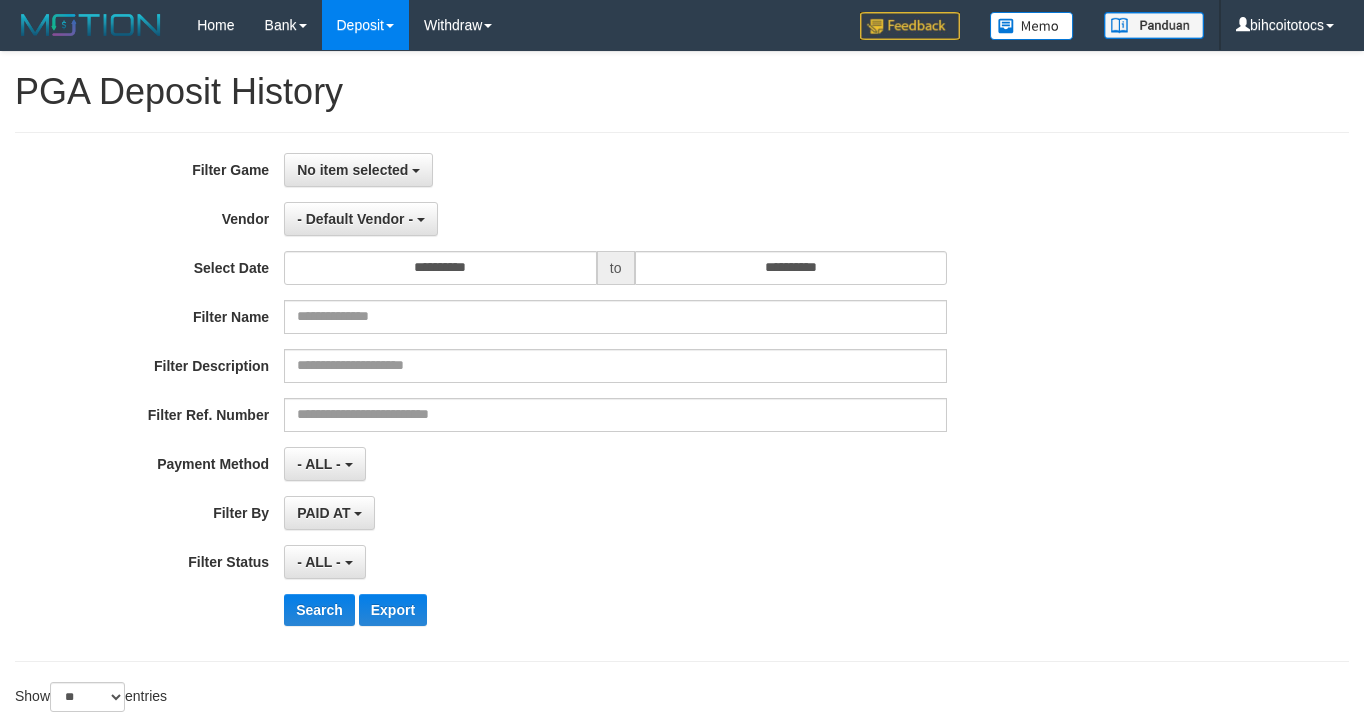 select 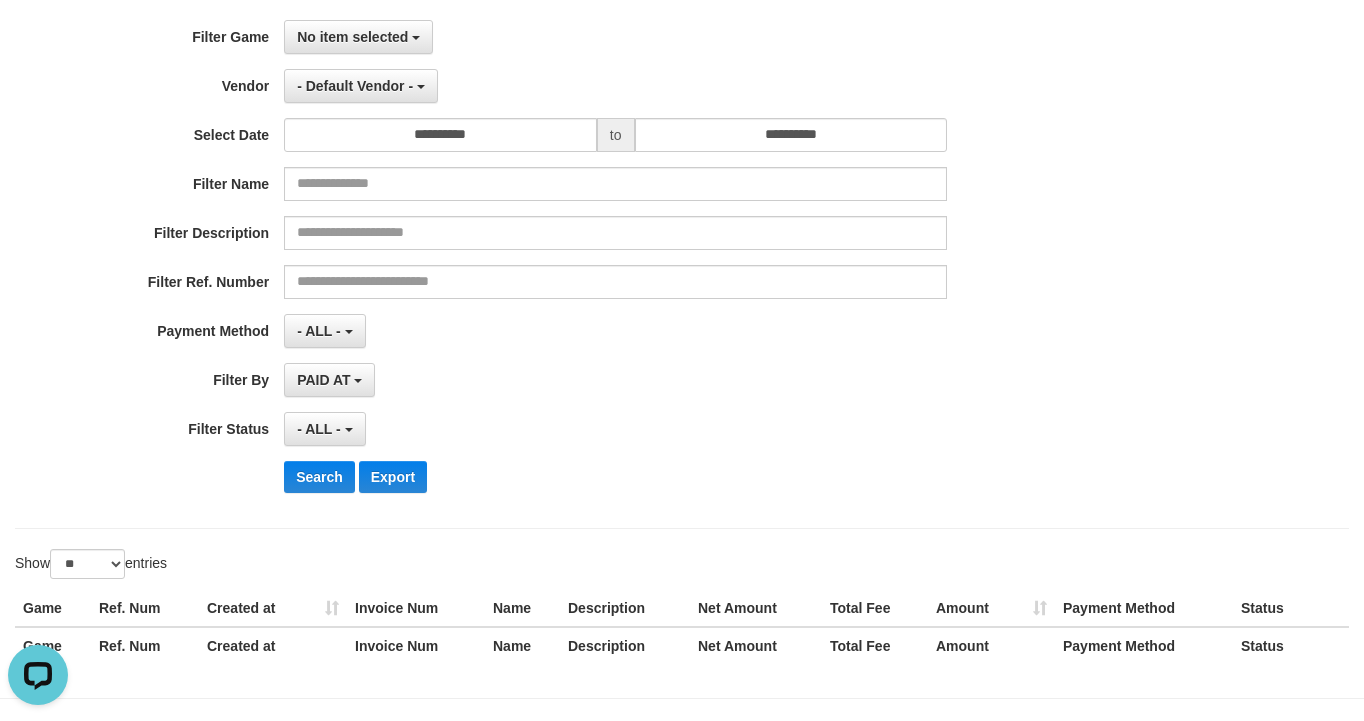 scroll, scrollTop: 0, scrollLeft: 0, axis: both 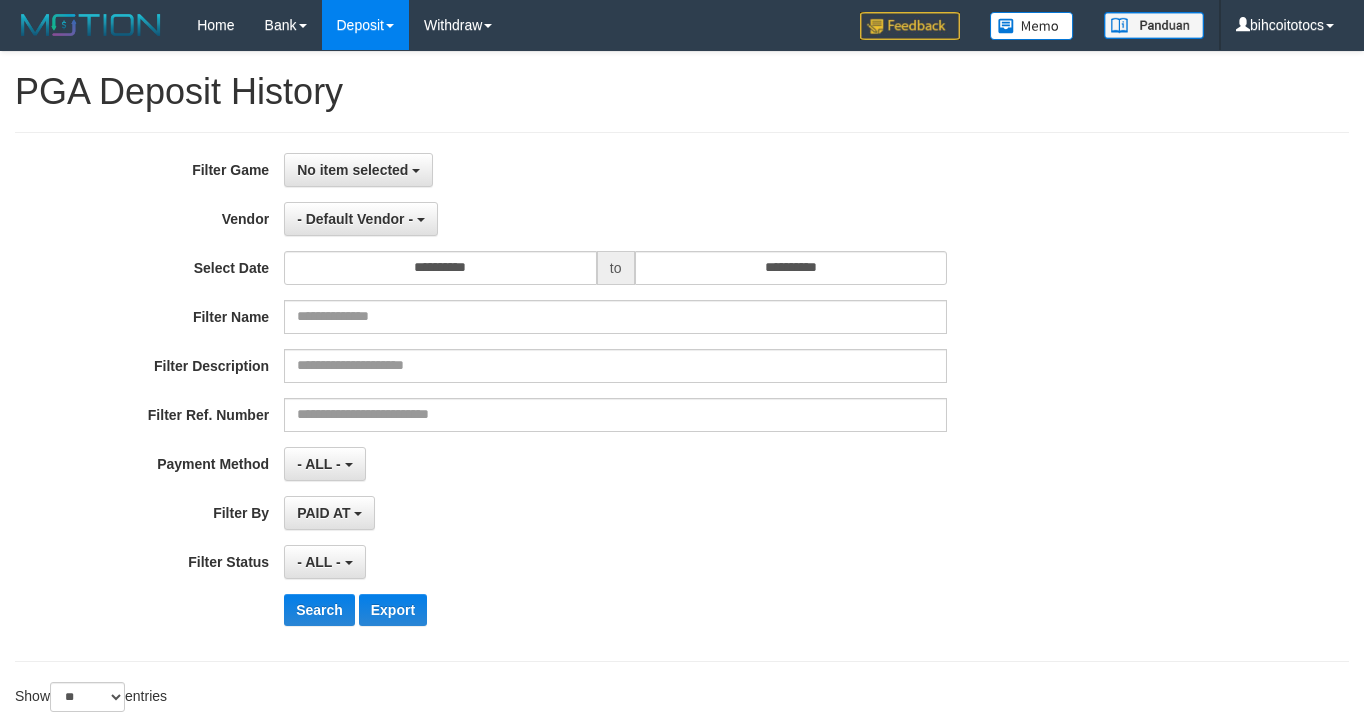 select 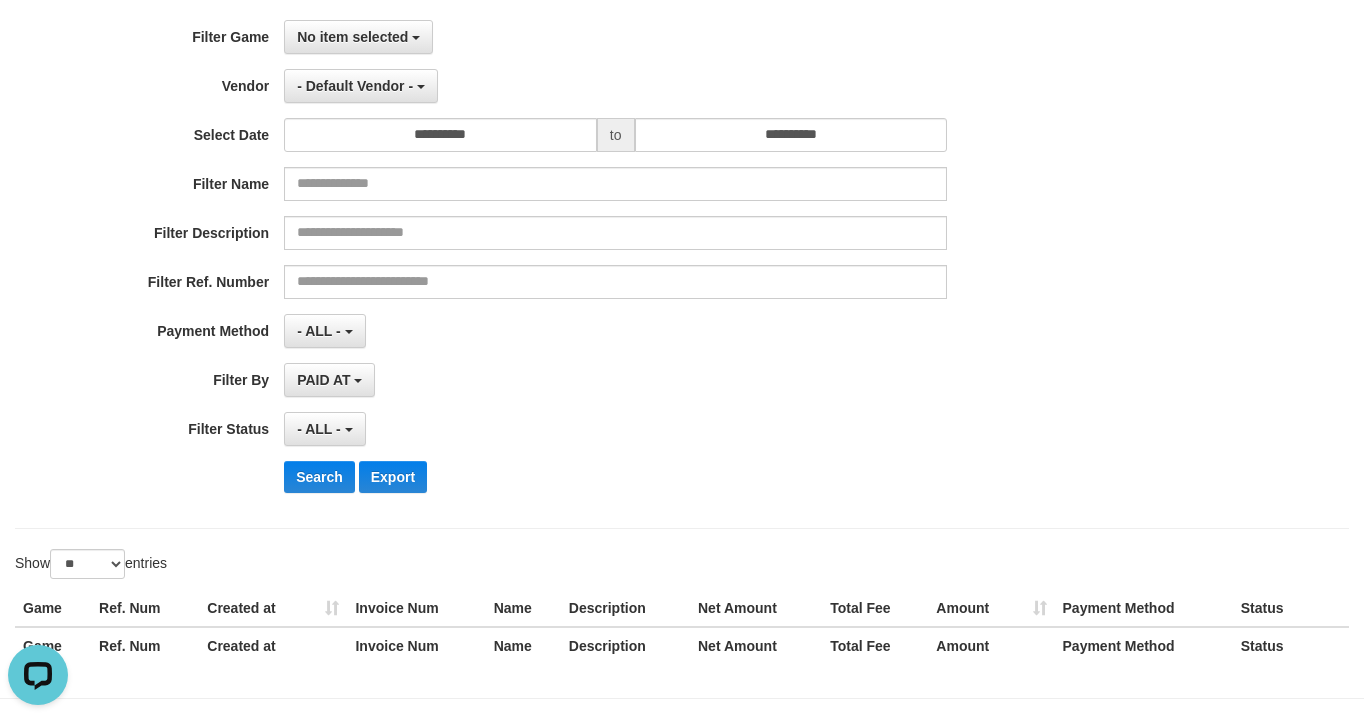 scroll, scrollTop: 0, scrollLeft: 0, axis: both 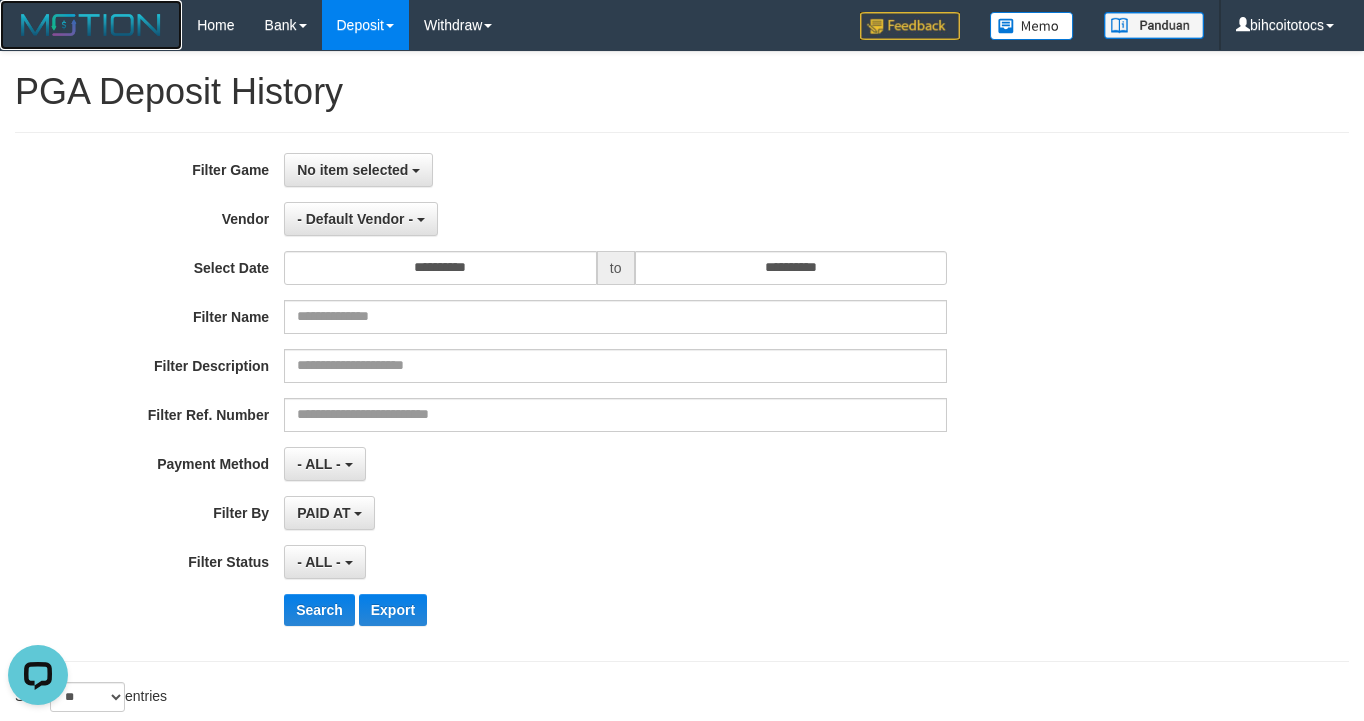 drag, startPoint x: 128, startPoint y: 20, endPoint x: 190, endPoint y: 82, distance: 87.681244 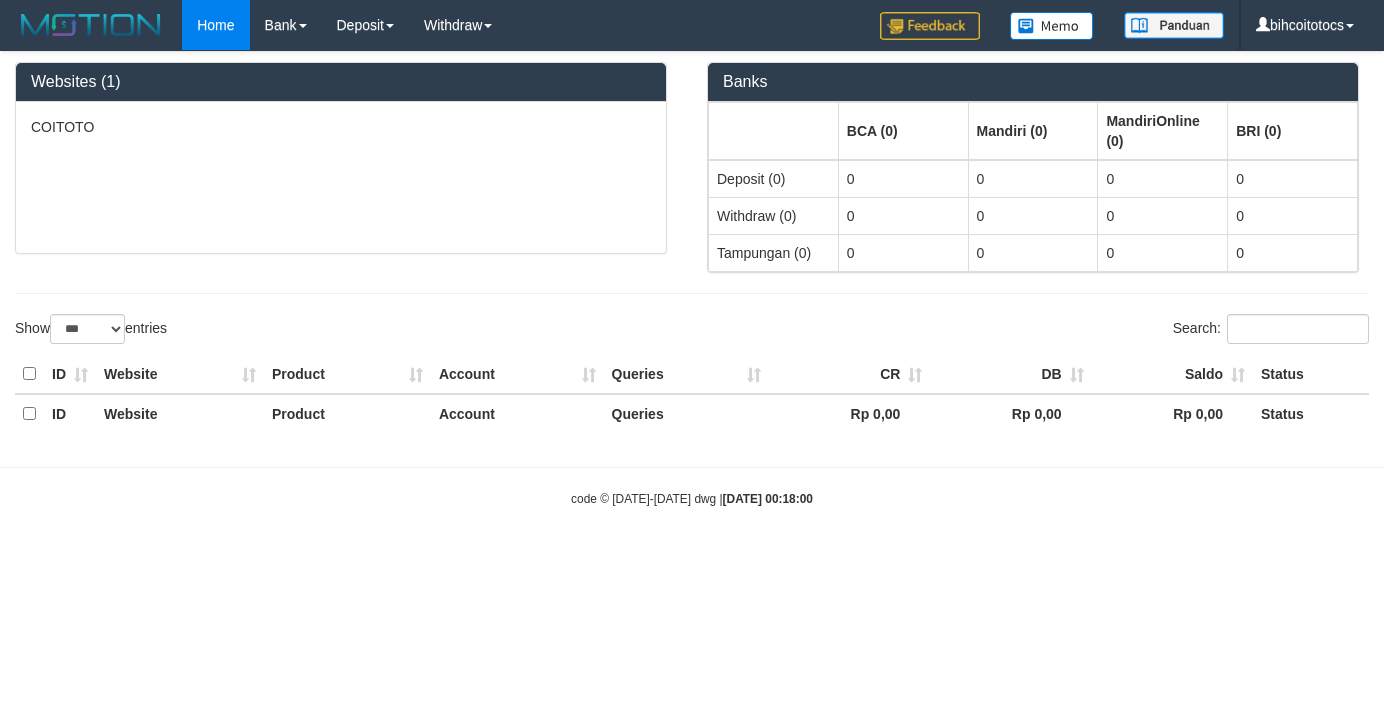 select on "***" 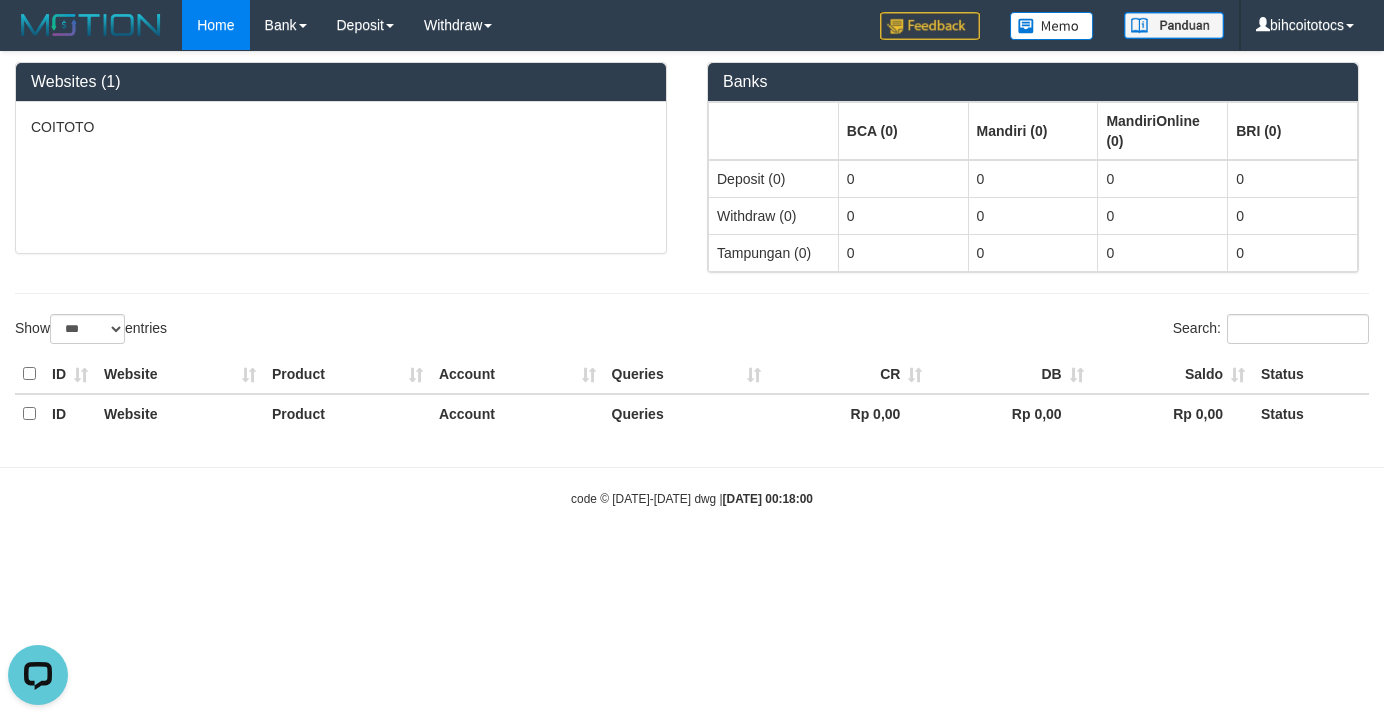 scroll, scrollTop: 0, scrollLeft: 0, axis: both 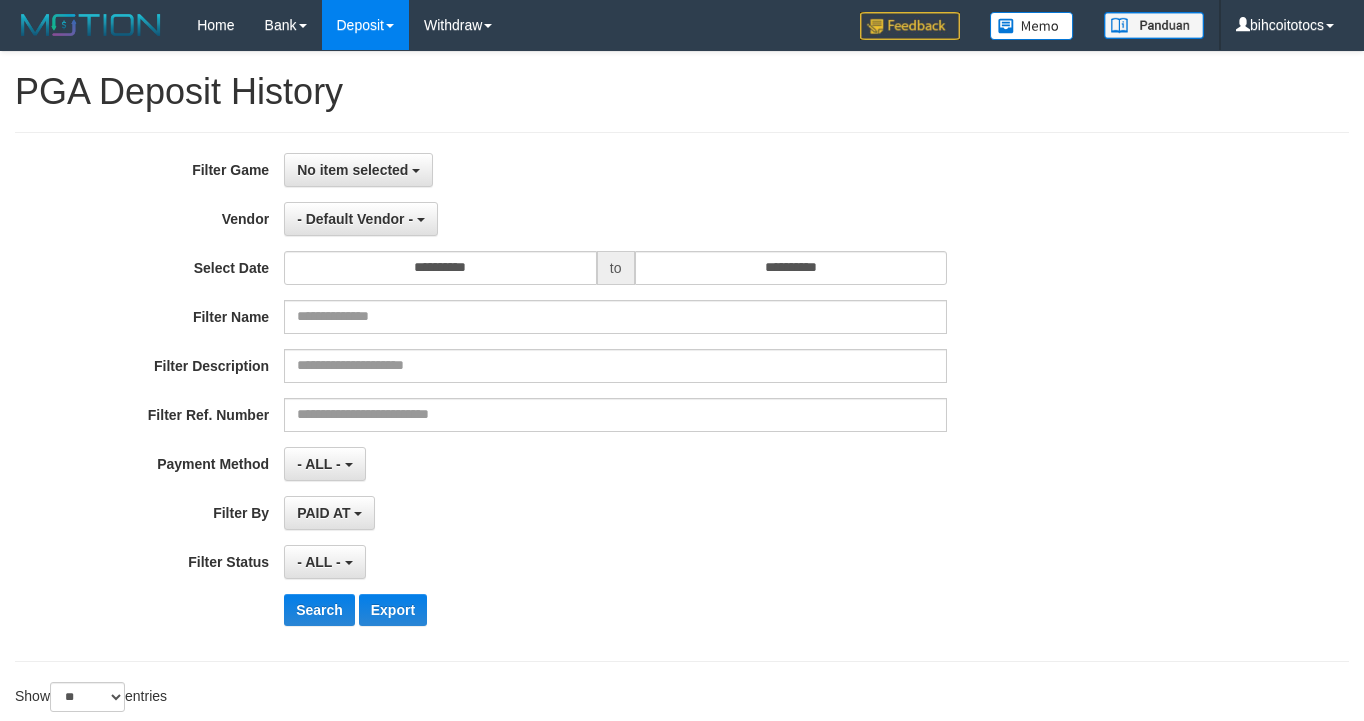 select 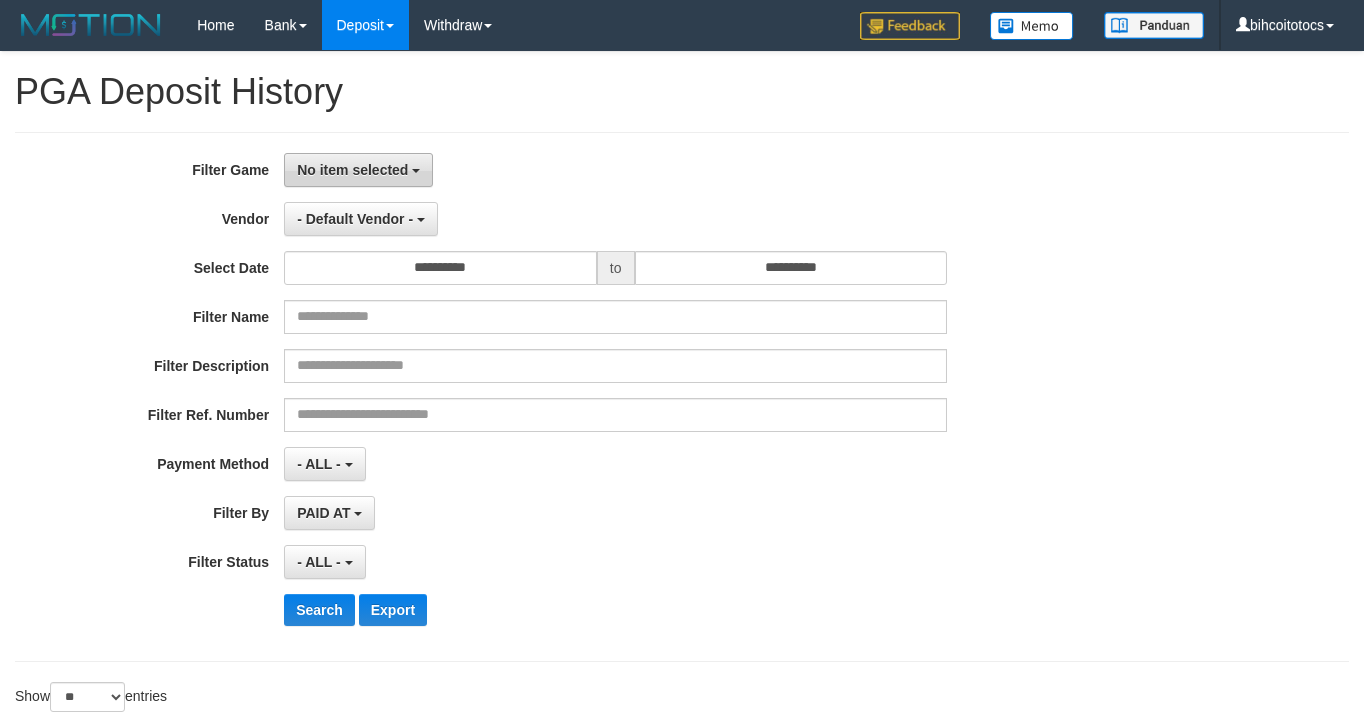 click on "No item selected" at bounding box center (352, 170) 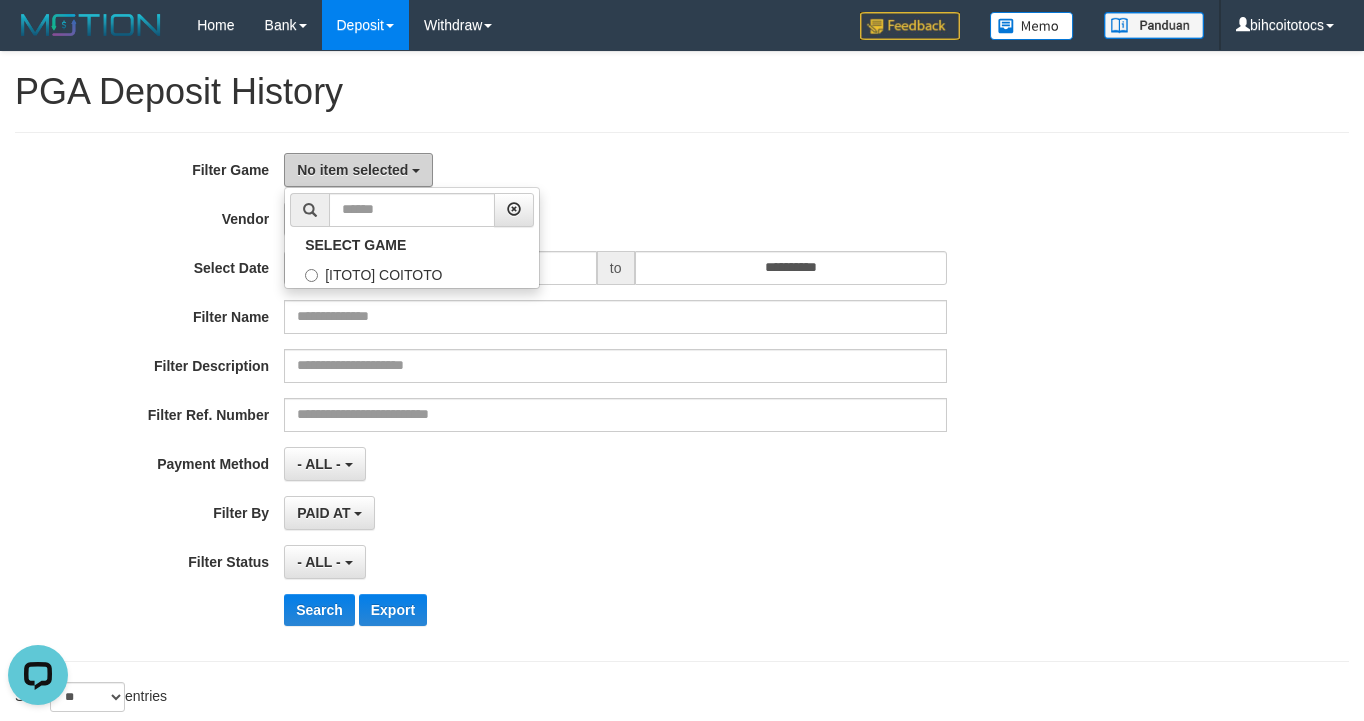 scroll, scrollTop: 0, scrollLeft: 0, axis: both 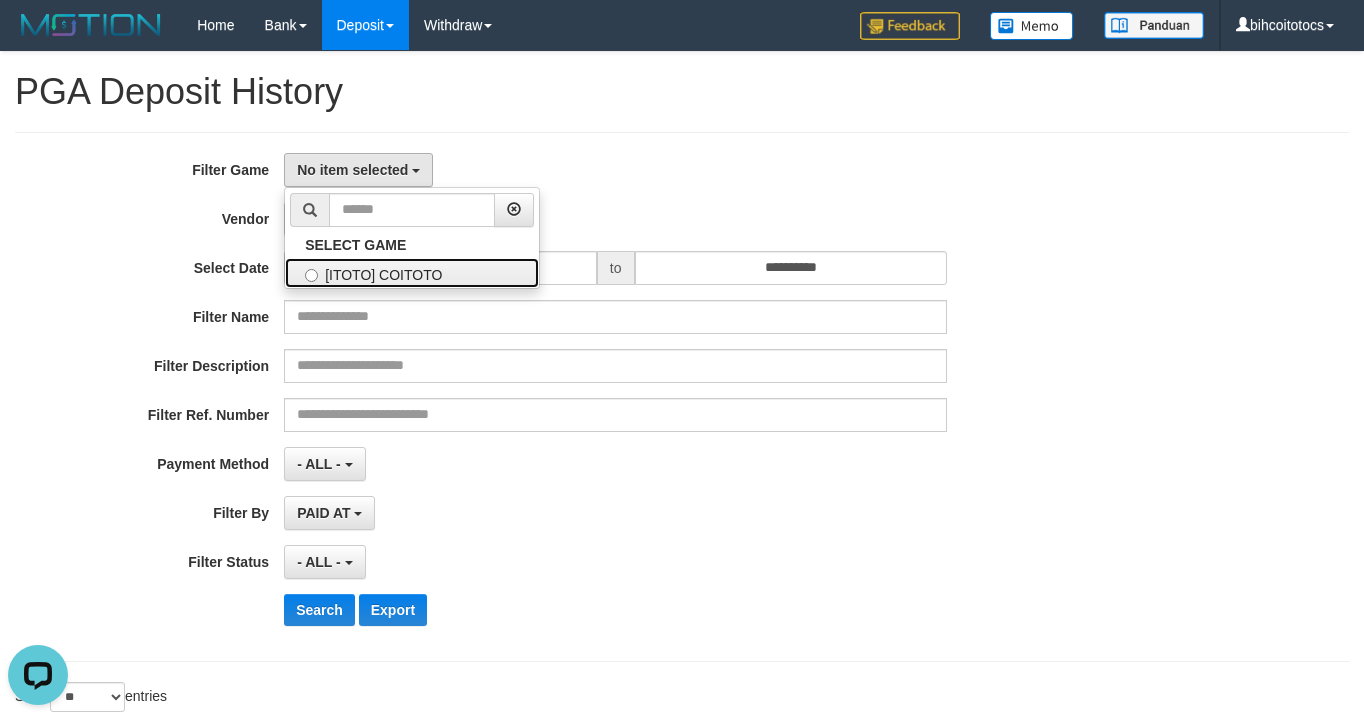 click on "[ITOTO] COITOTO" at bounding box center (412, 273) 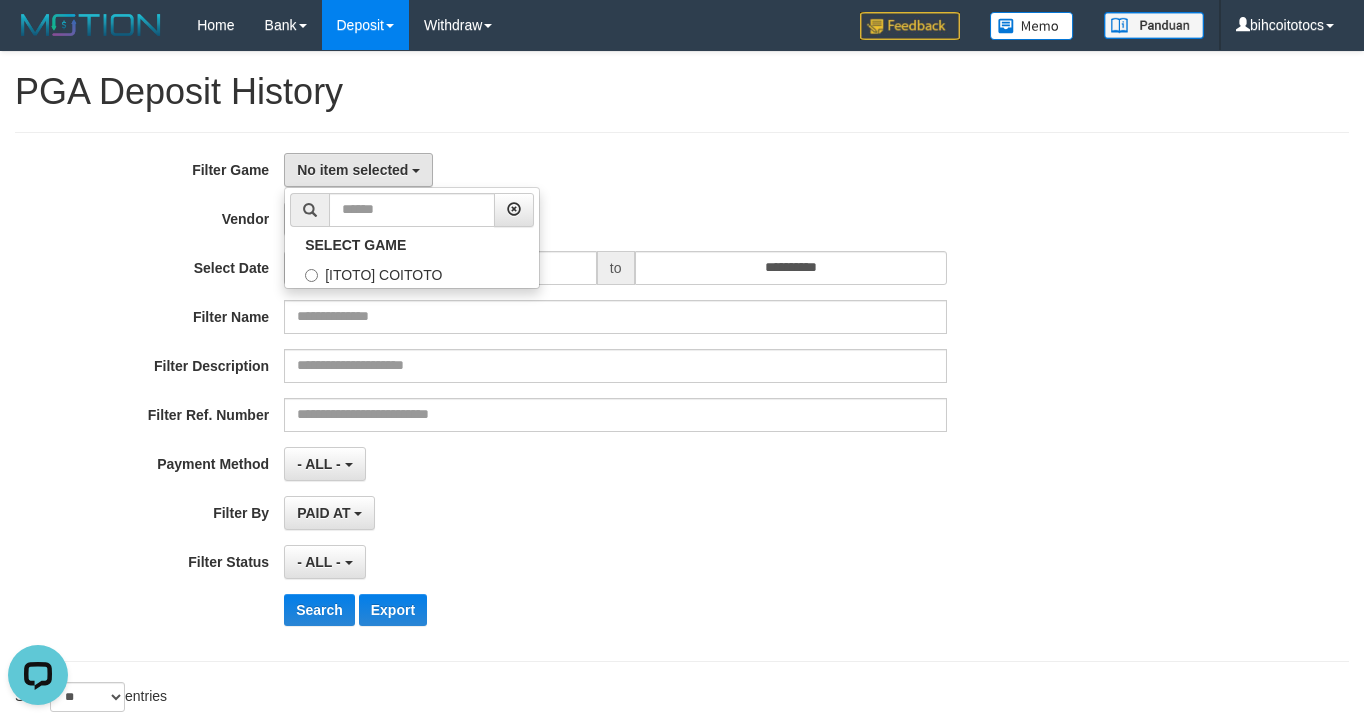 select on "****" 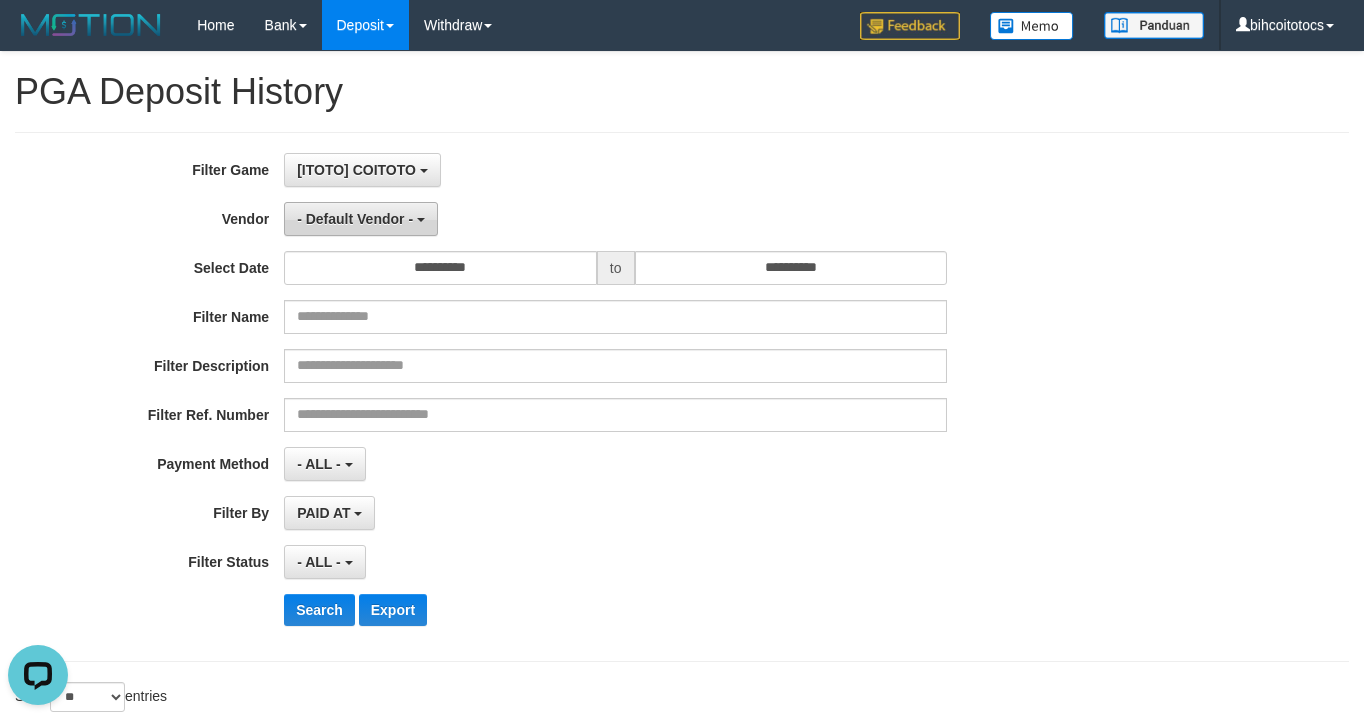 click on "- Default Vendor -" at bounding box center (361, 219) 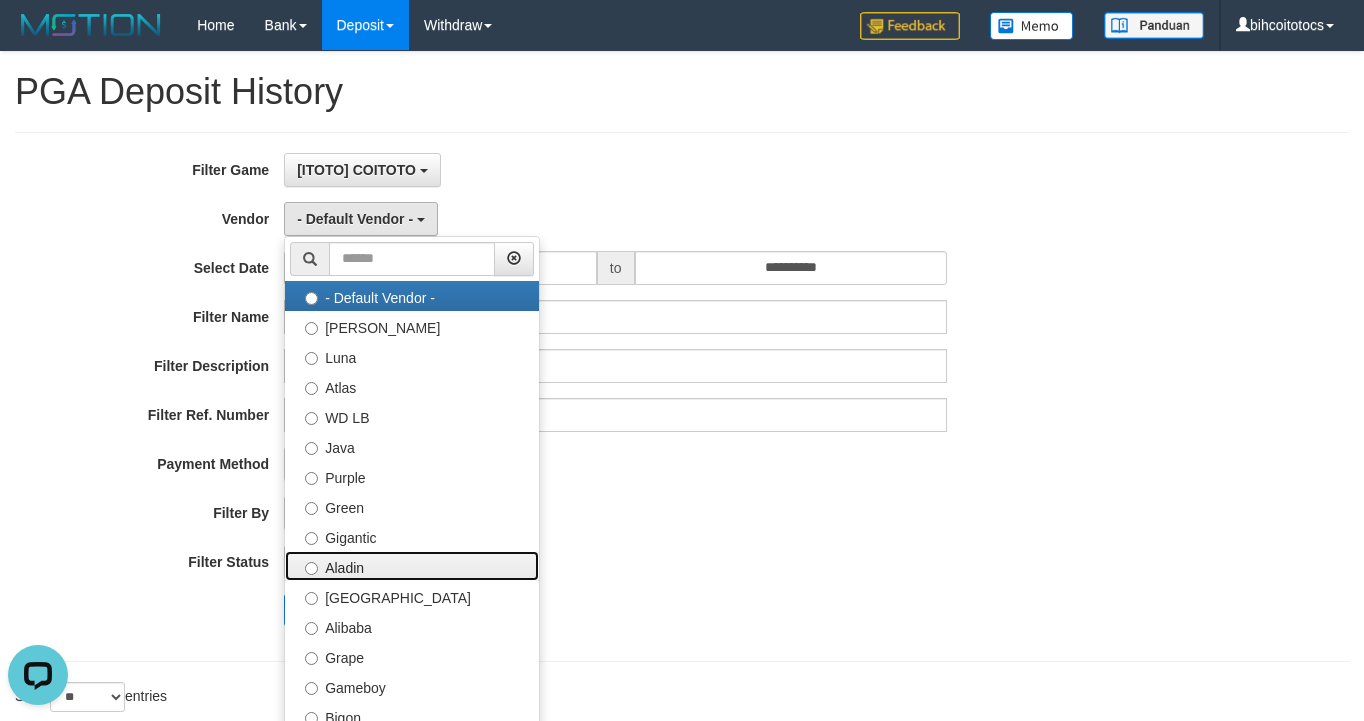 click on "Aladin" at bounding box center (412, 566) 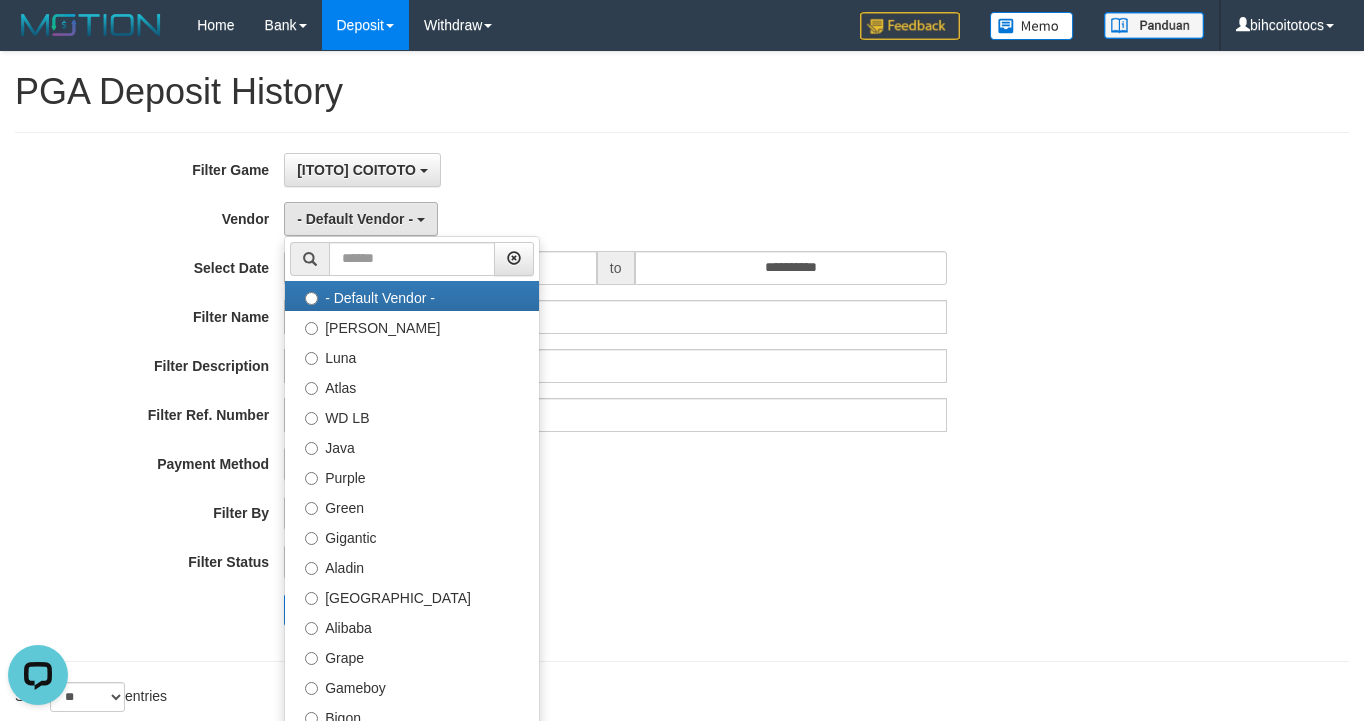 select on "**********" 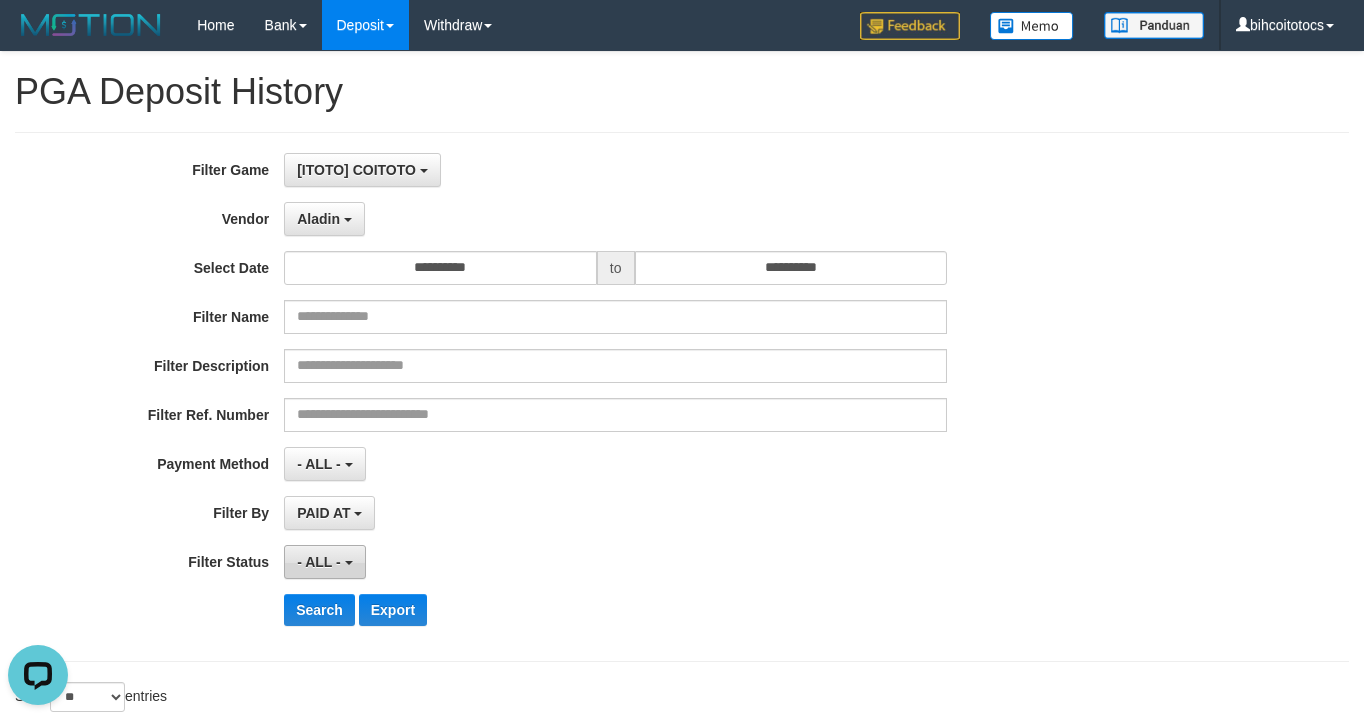 click on "- ALL -" at bounding box center [324, 562] 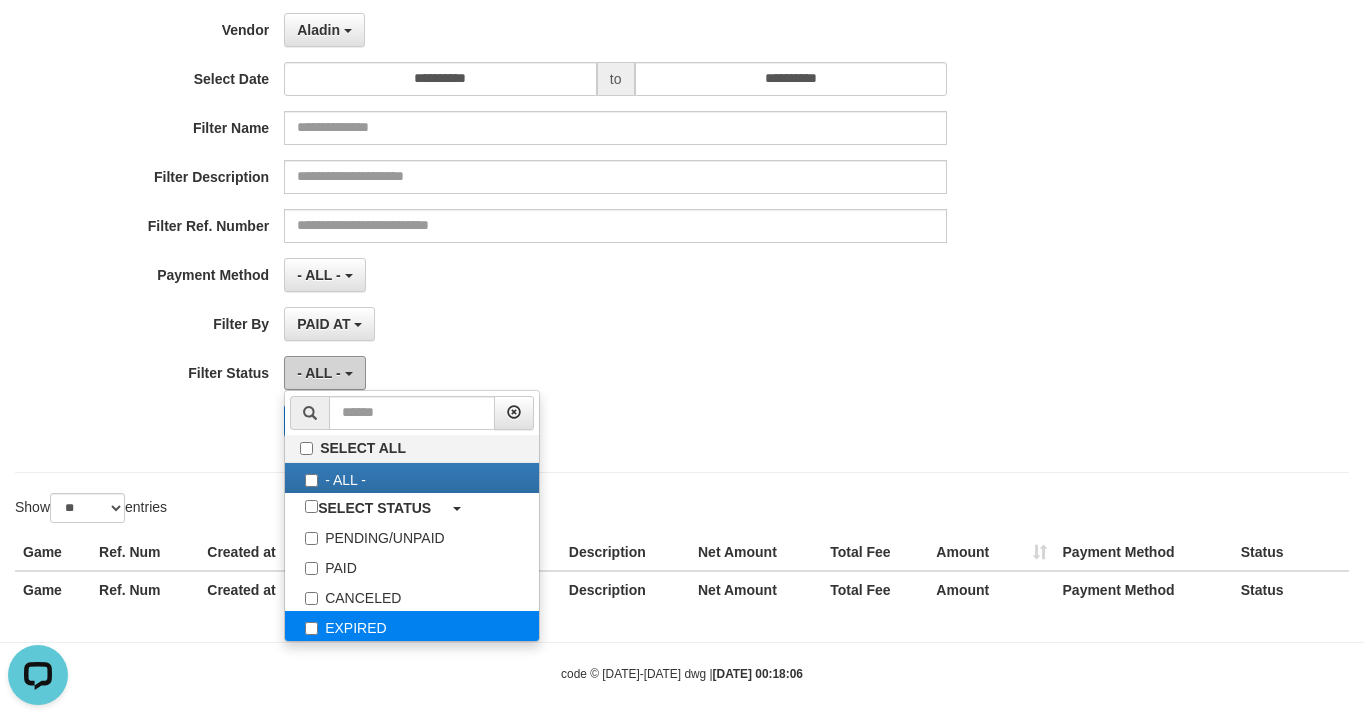 scroll, scrollTop: 204, scrollLeft: 0, axis: vertical 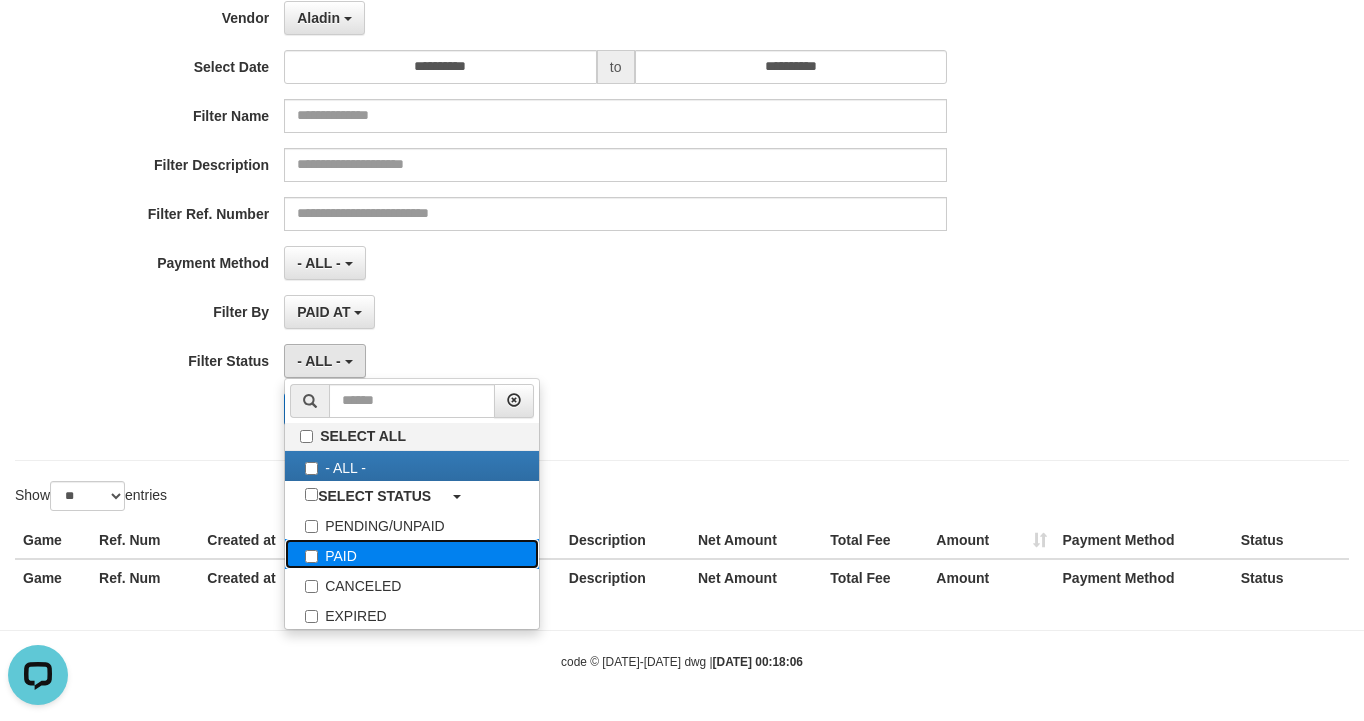 click on "PAID" at bounding box center [412, 554] 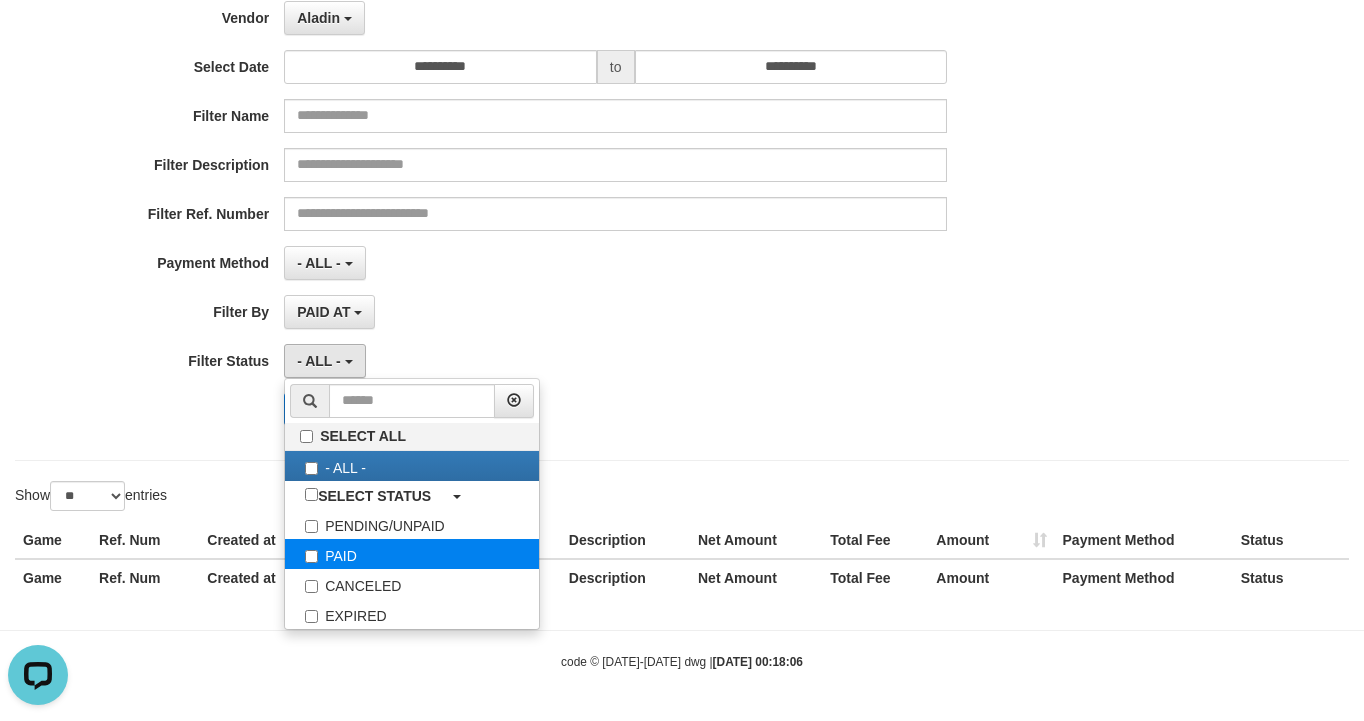 select on "*" 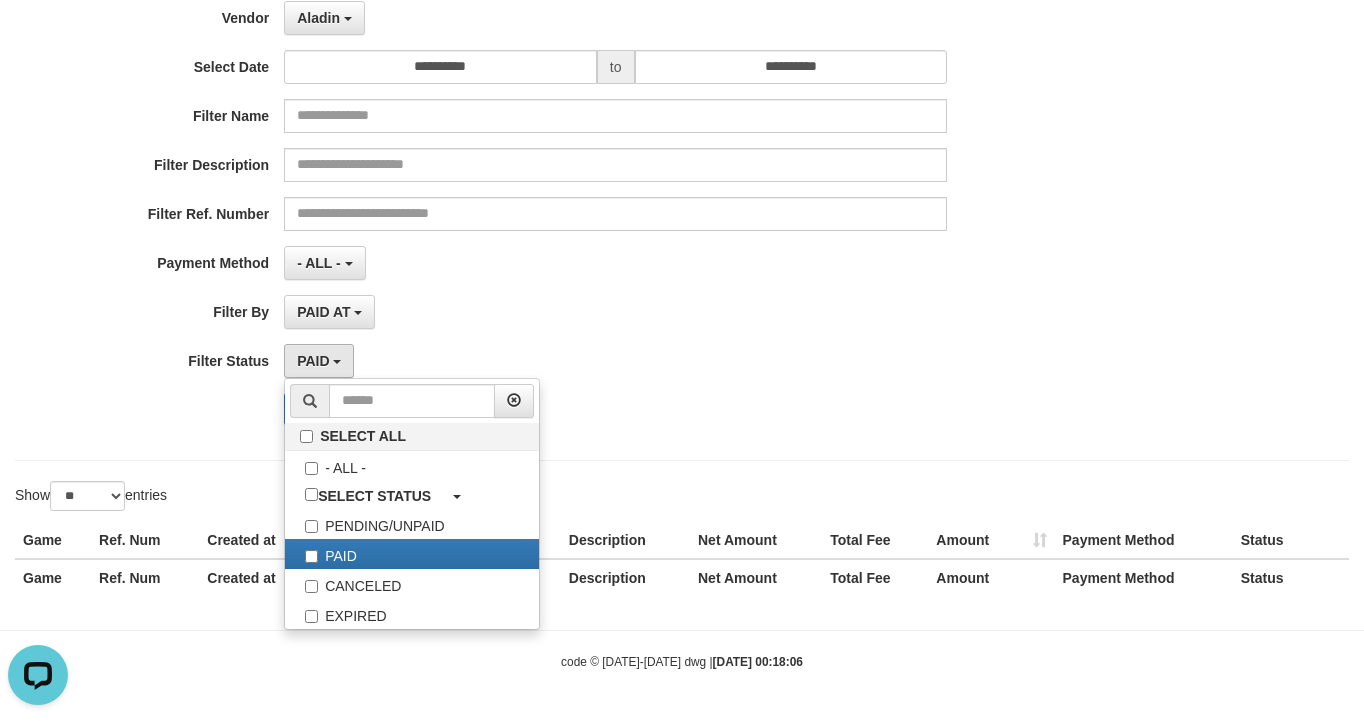click on "**********" at bounding box center [568, 361] 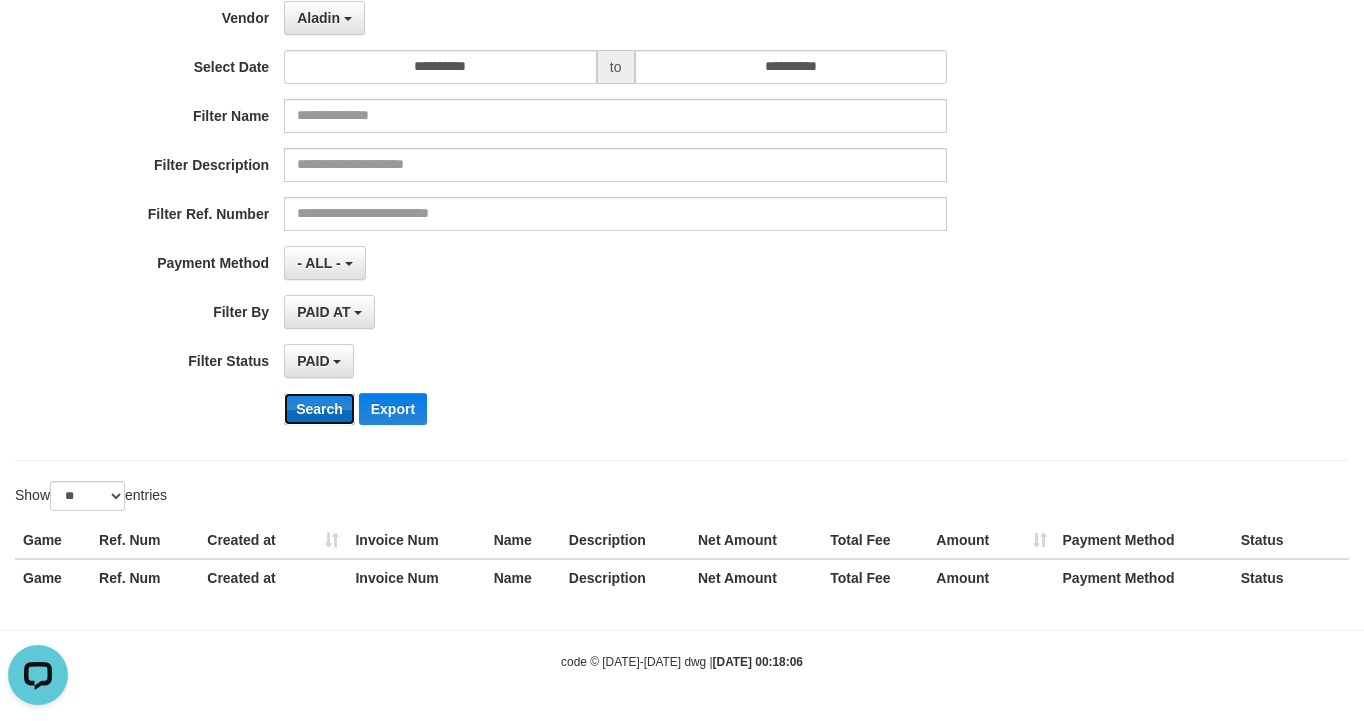 click on "Search" at bounding box center [319, 409] 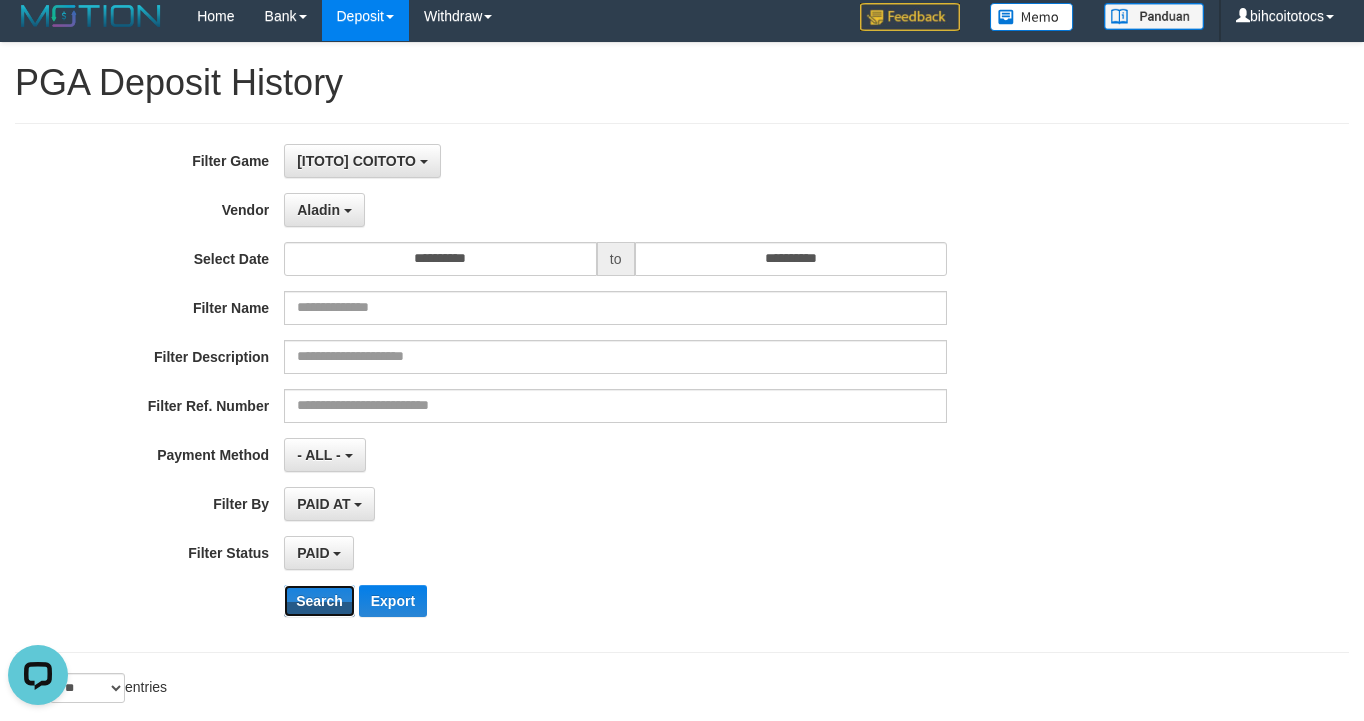 scroll, scrollTop: 0, scrollLeft: 0, axis: both 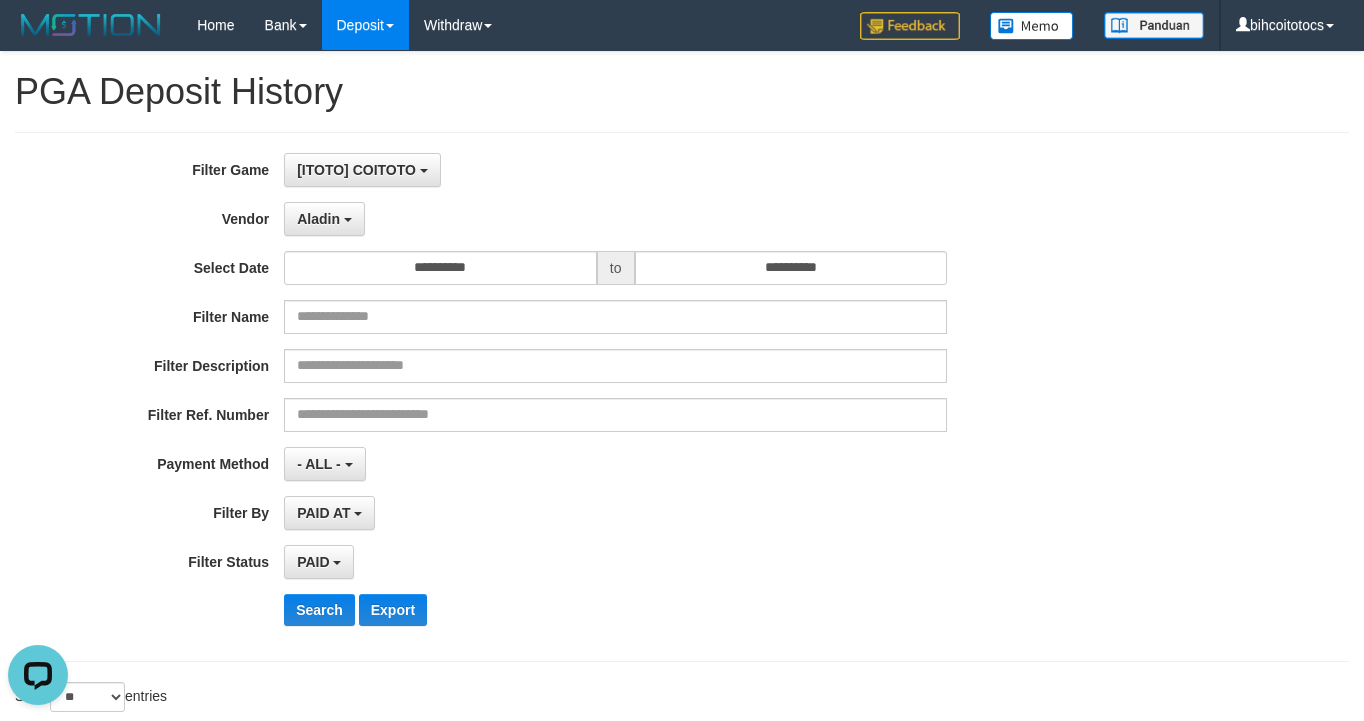 drag, startPoint x: 521, startPoint y: 297, endPoint x: 514, endPoint y: 277, distance: 21.189621 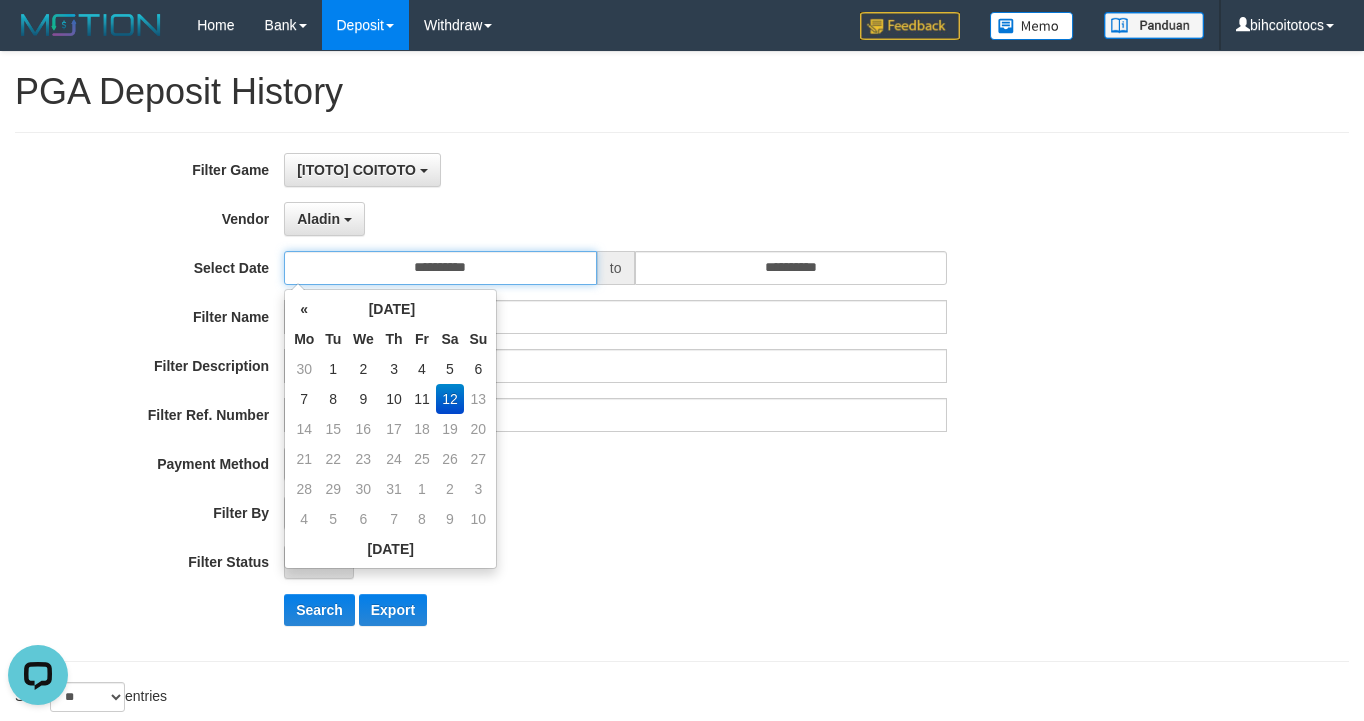 click on "**********" at bounding box center [440, 268] 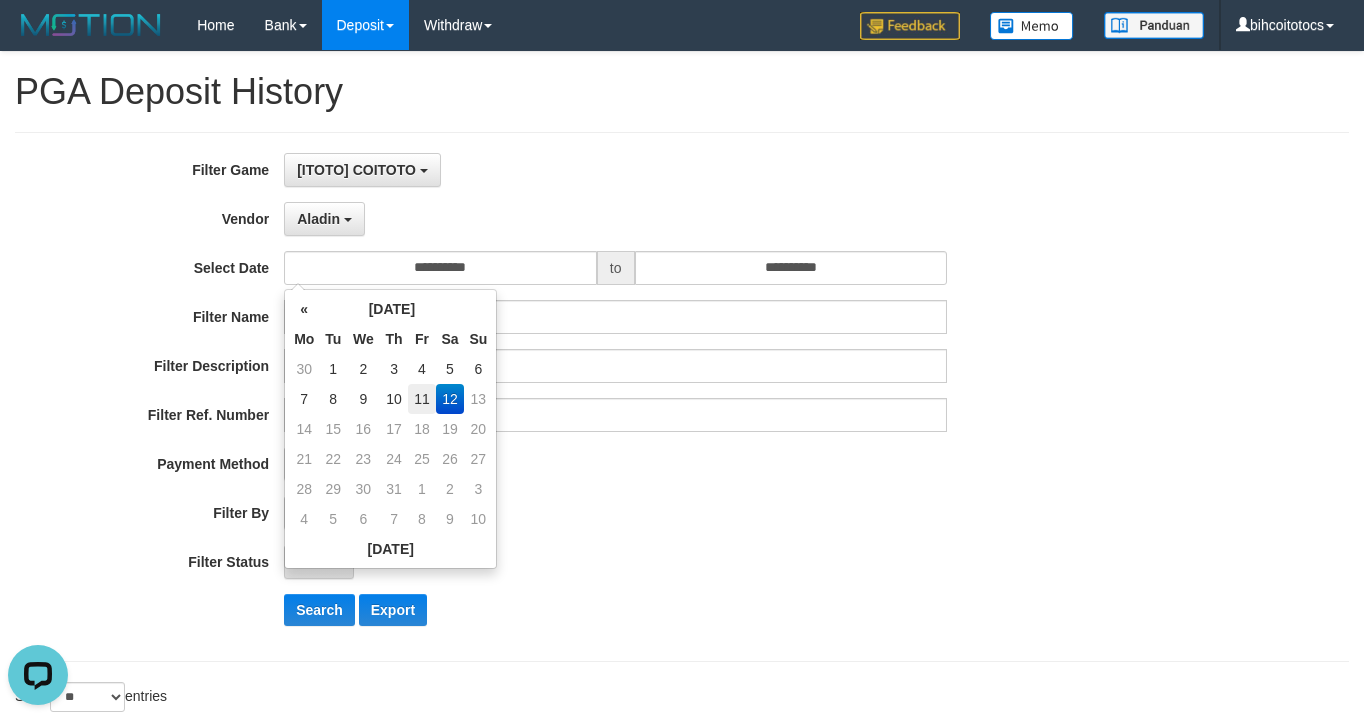 click on "11" at bounding box center (421, 399) 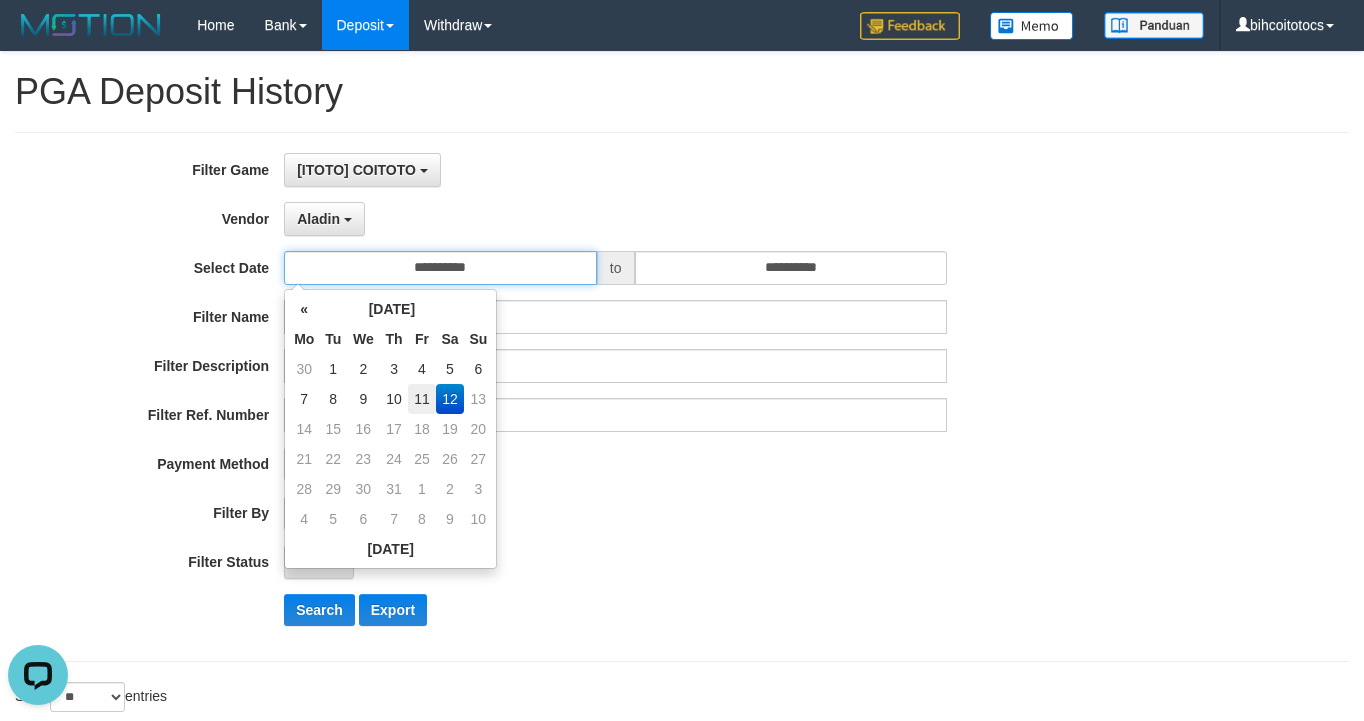 type on "**********" 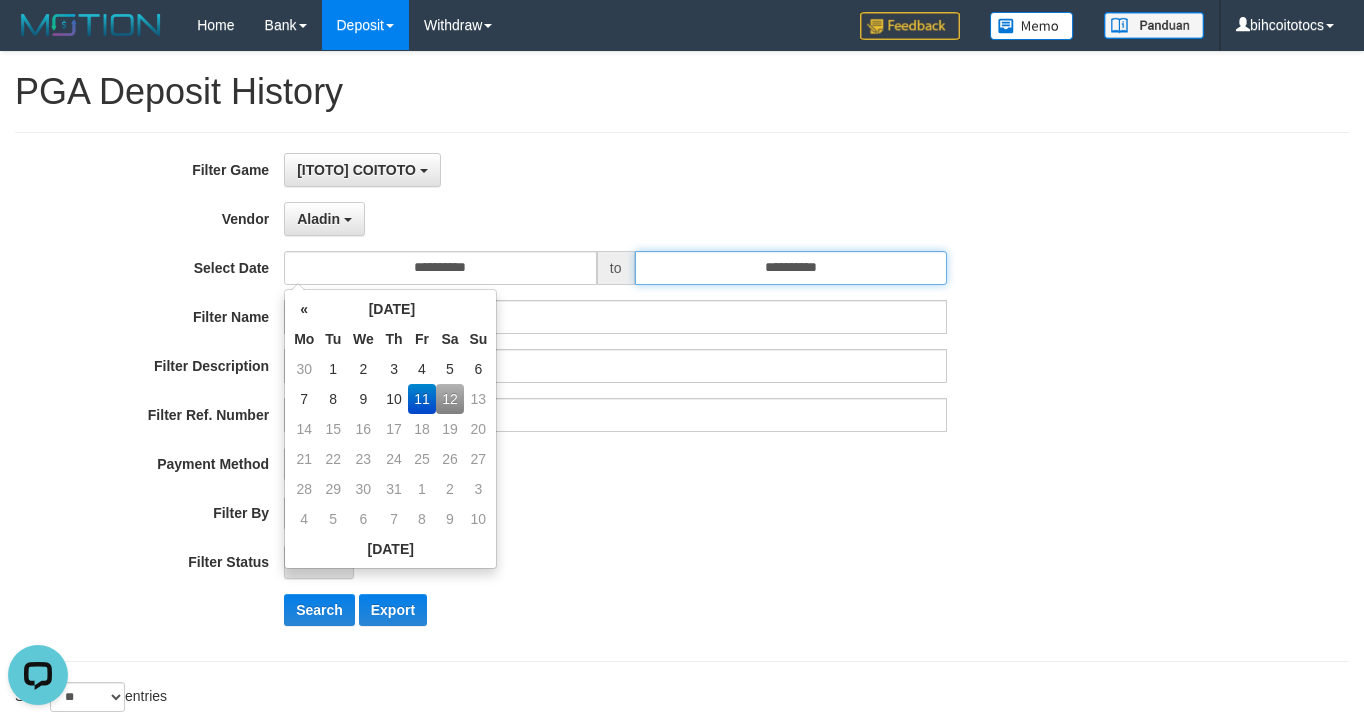 click on "**********" at bounding box center (791, 268) 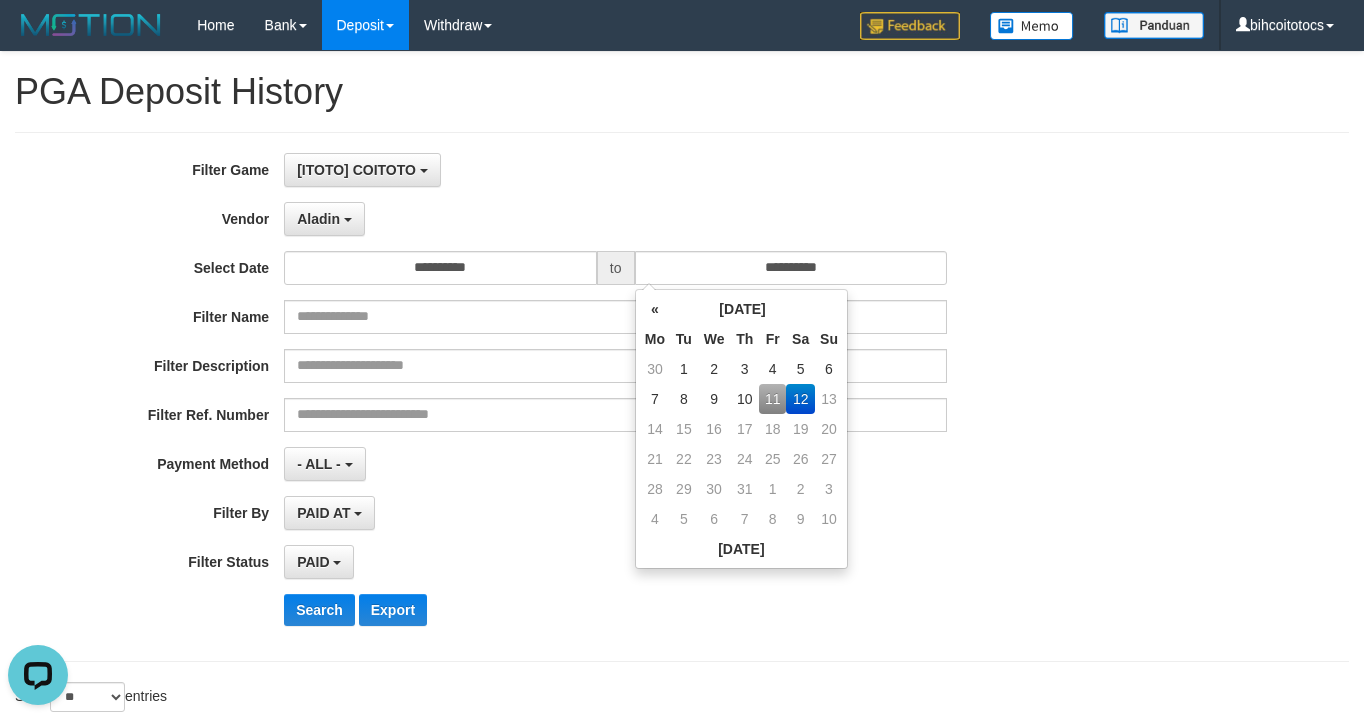 click on "11" at bounding box center (772, 399) 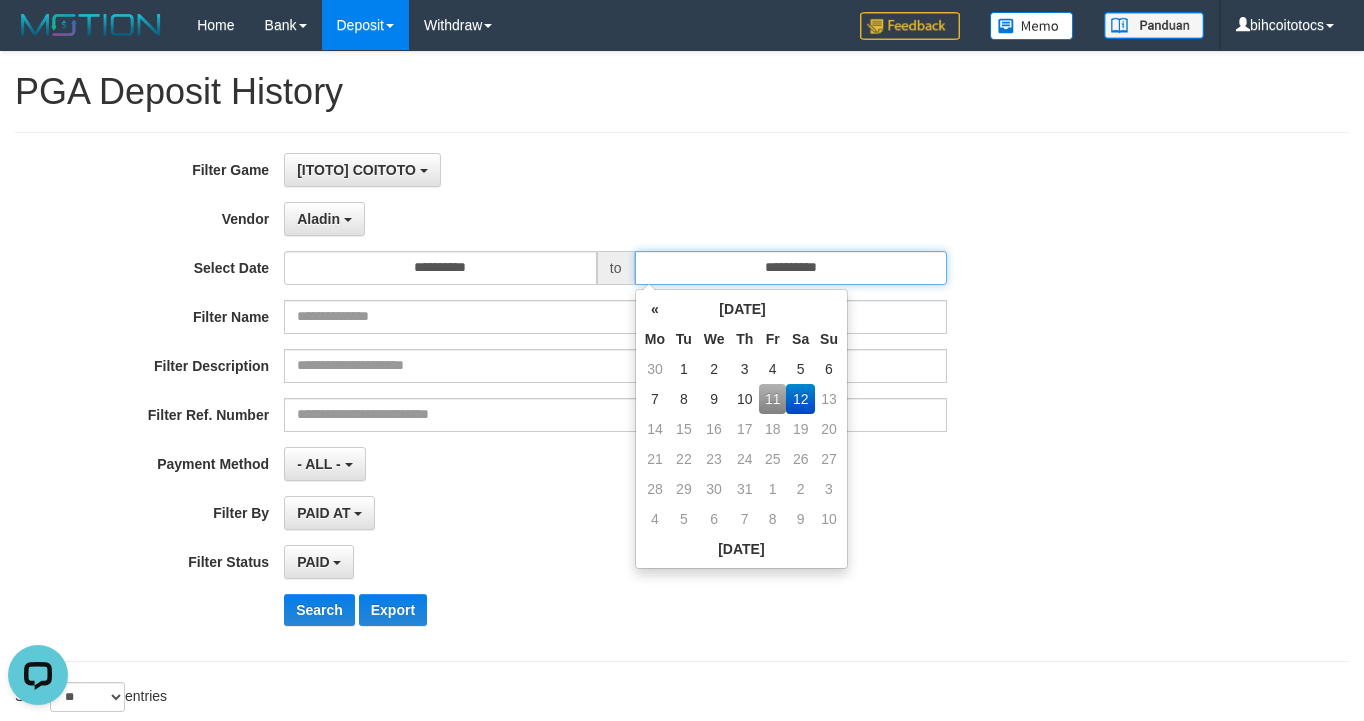 type on "**********" 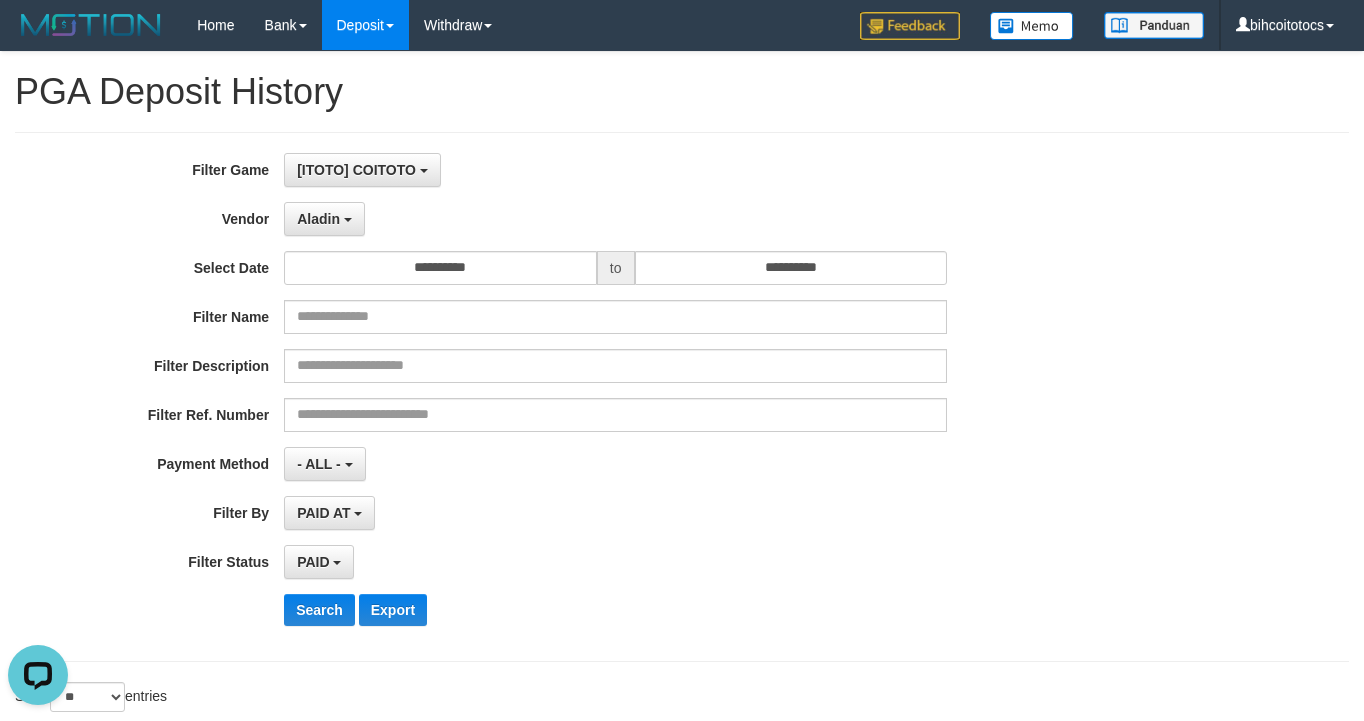 click on "**********" at bounding box center (568, 170) 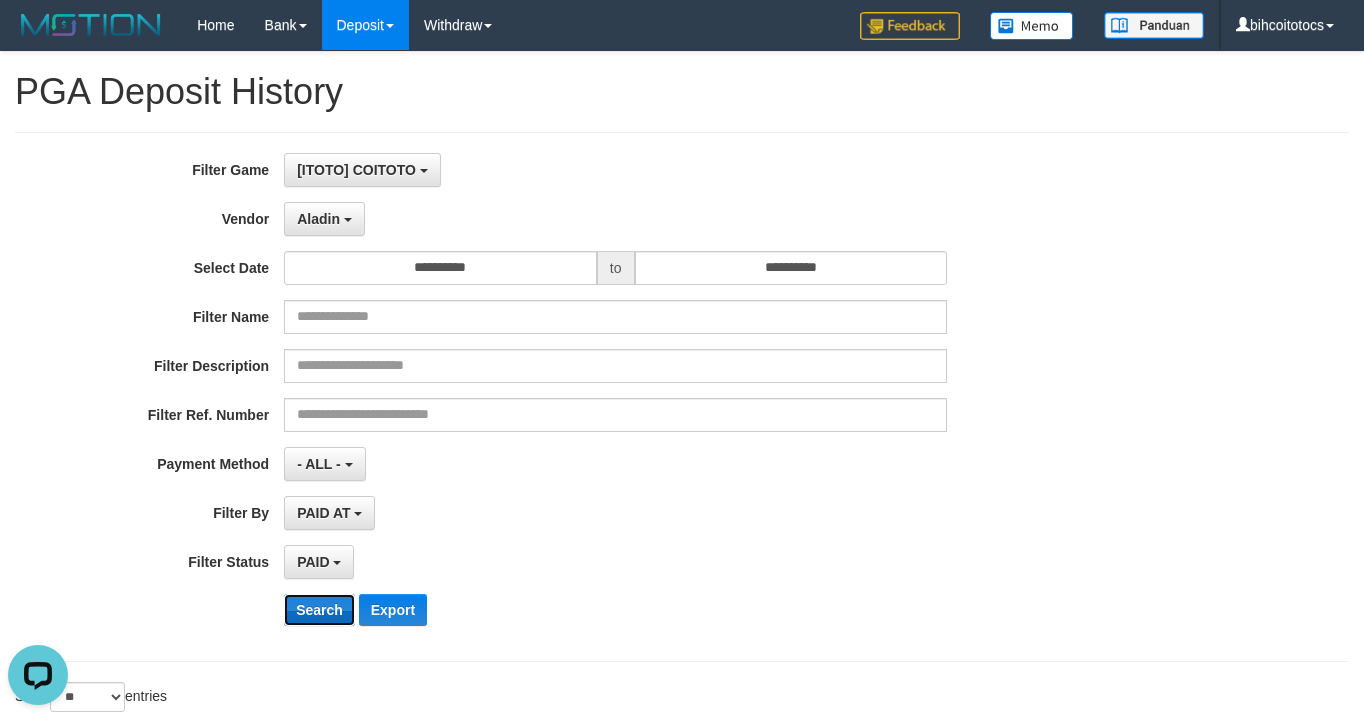 click on "Search" at bounding box center (319, 610) 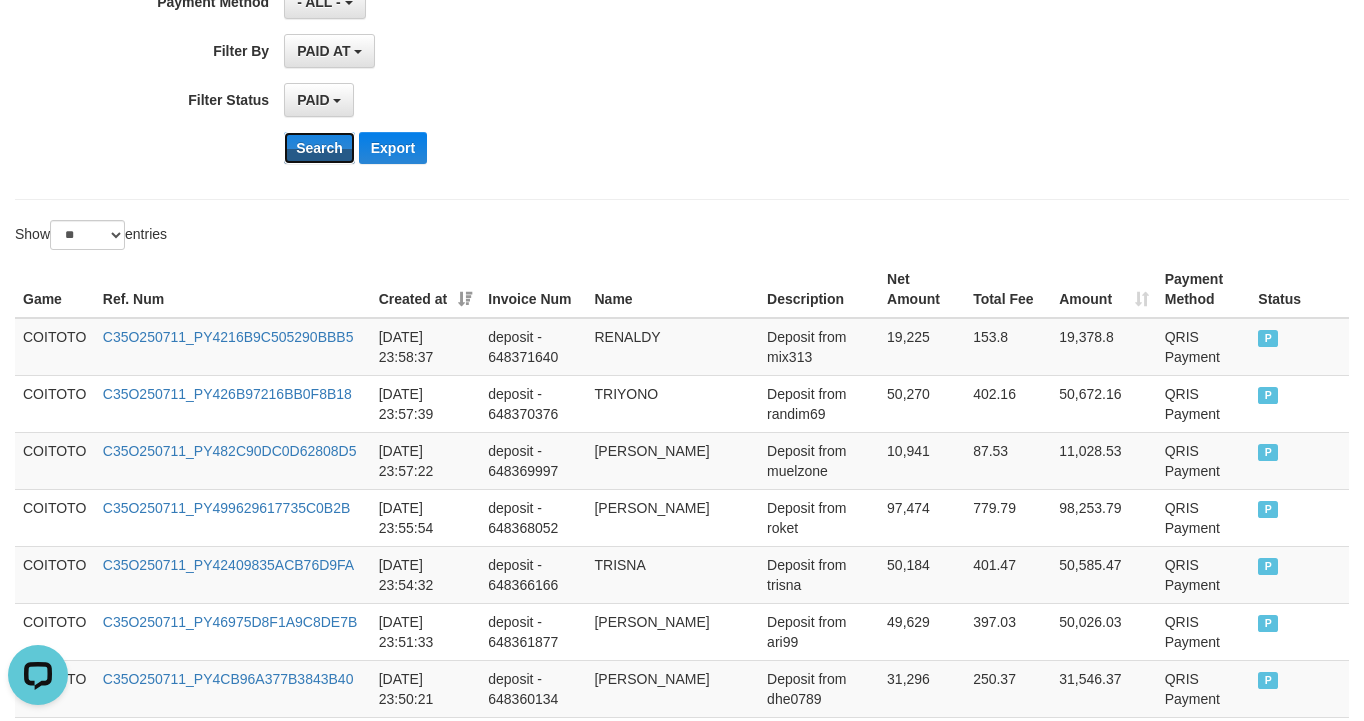 scroll, scrollTop: 533, scrollLeft: 0, axis: vertical 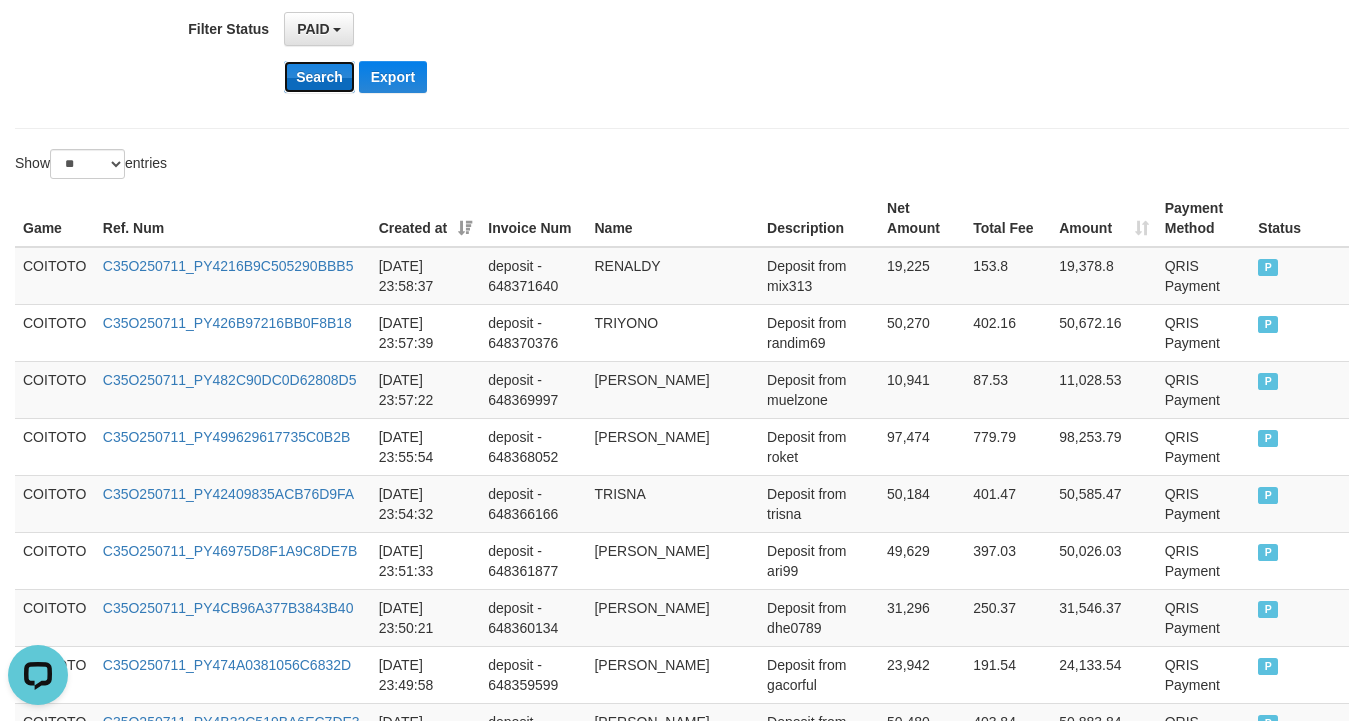 click on "Search" at bounding box center (319, 77) 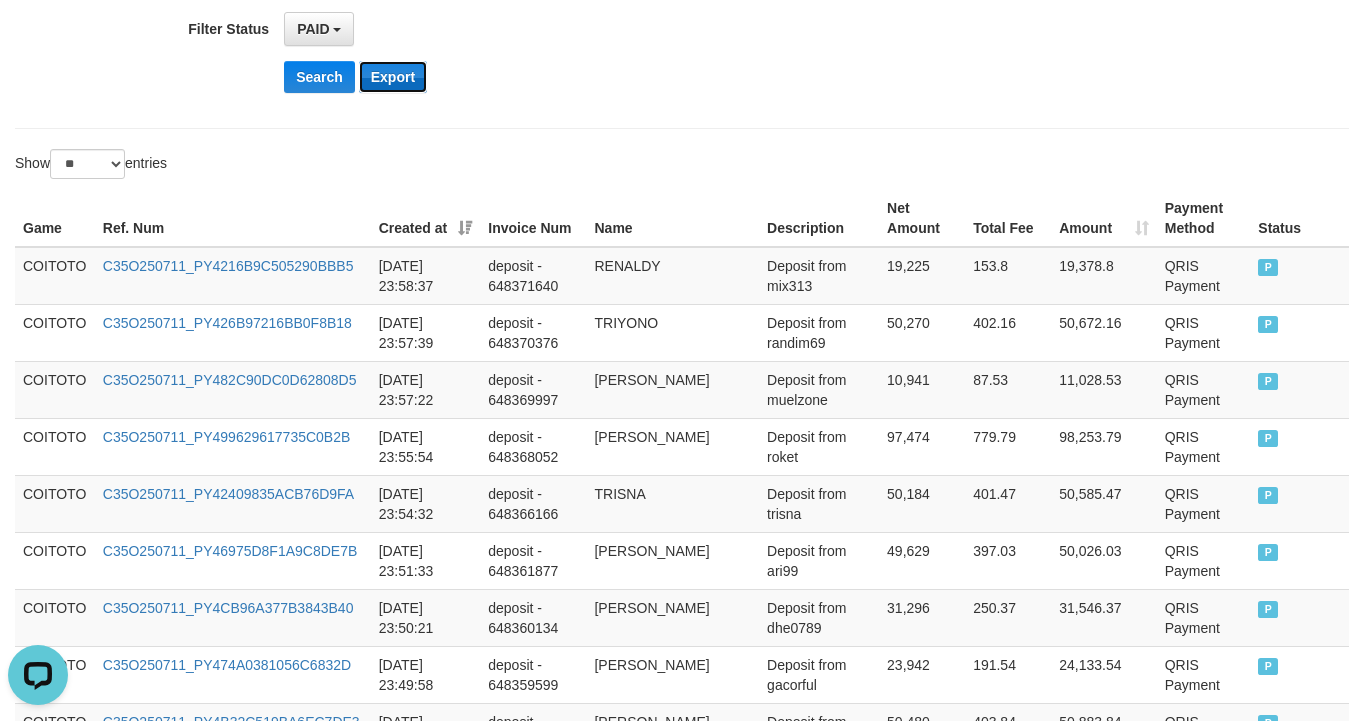 click on "Export" at bounding box center (393, 77) 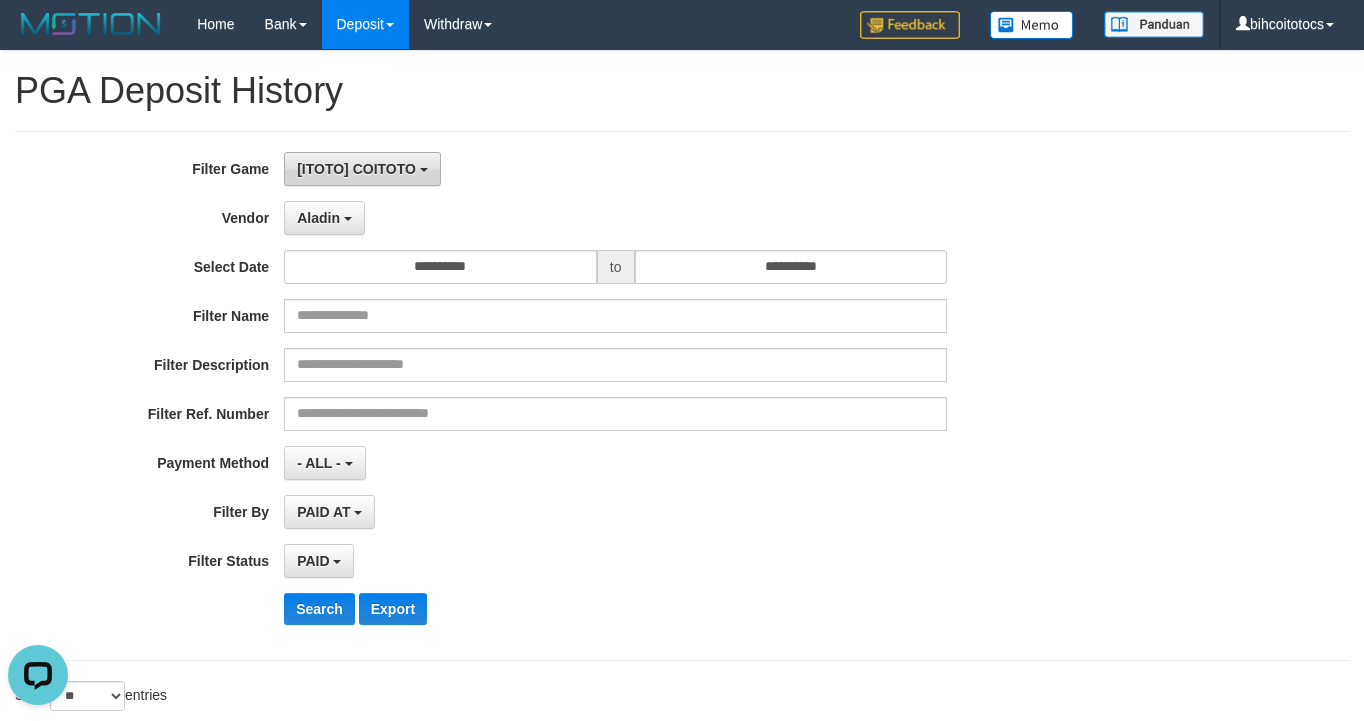 scroll, scrollTop: 0, scrollLeft: 0, axis: both 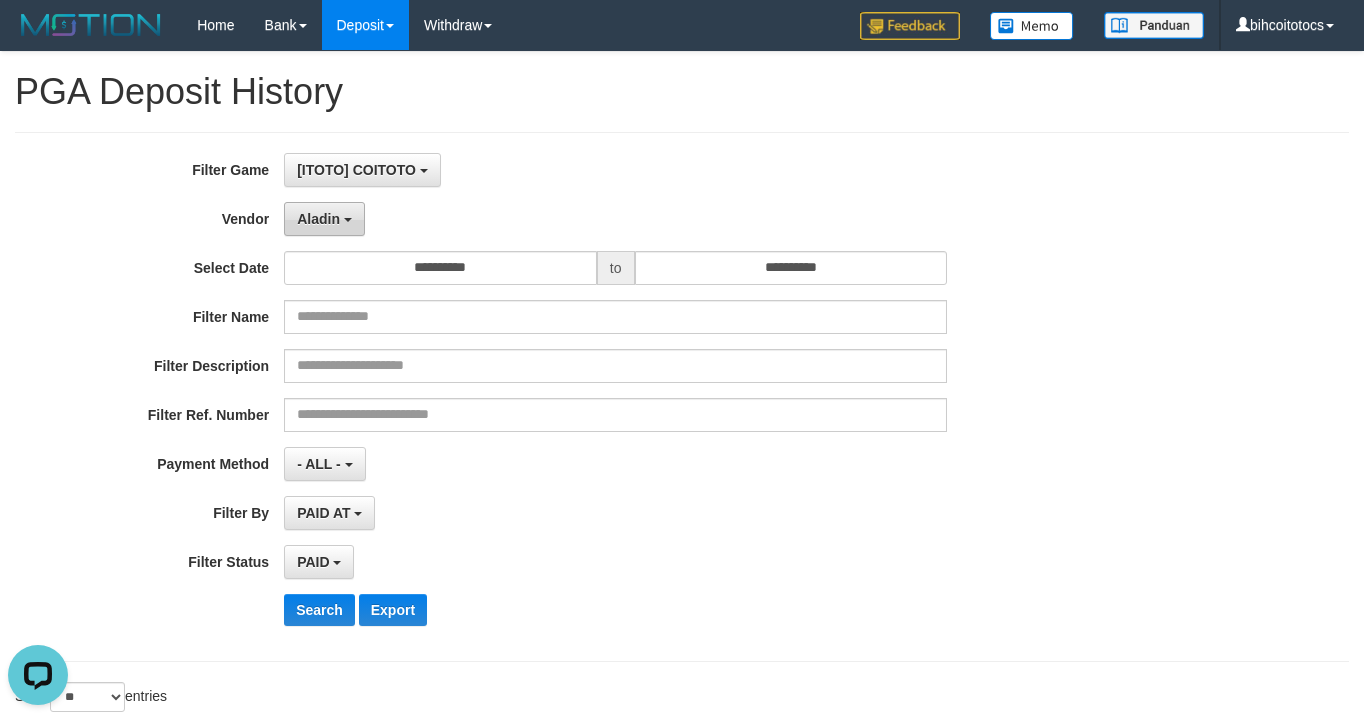 click on "Aladin" at bounding box center (324, 219) 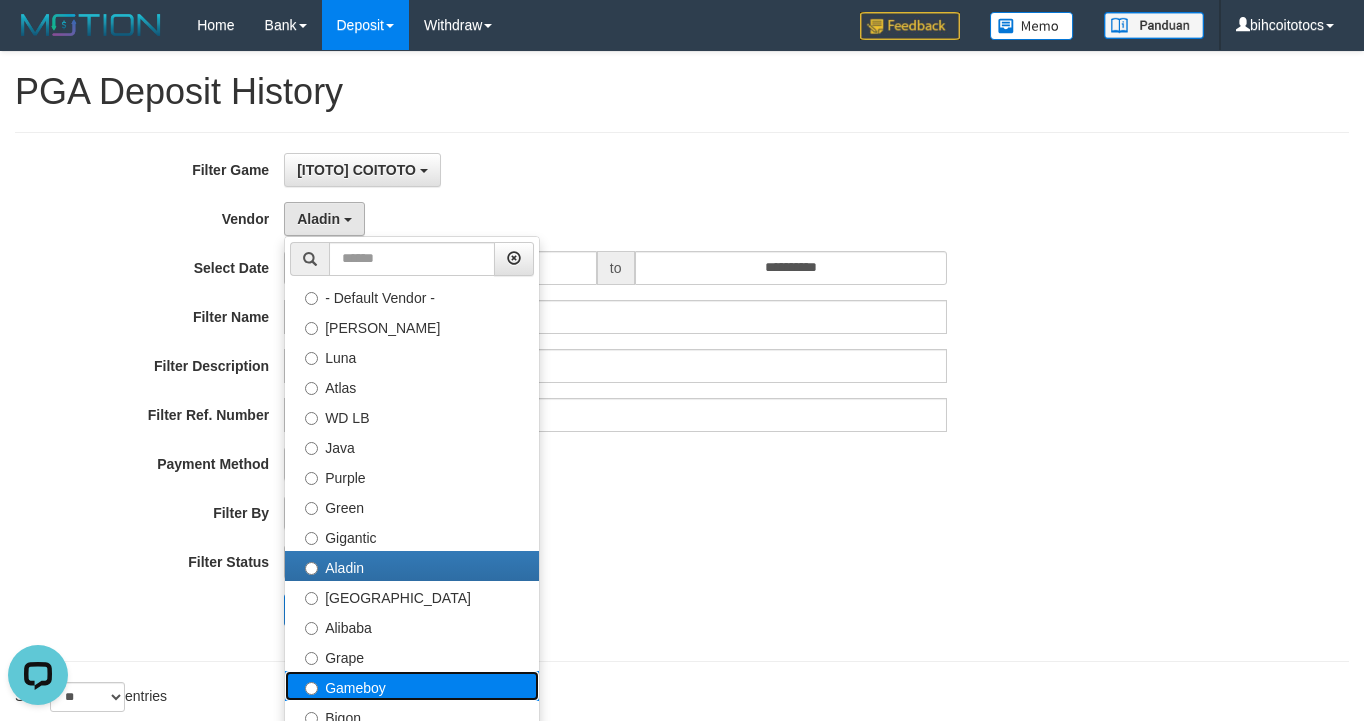 click on "Gameboy" at bounding box center (412, 686) 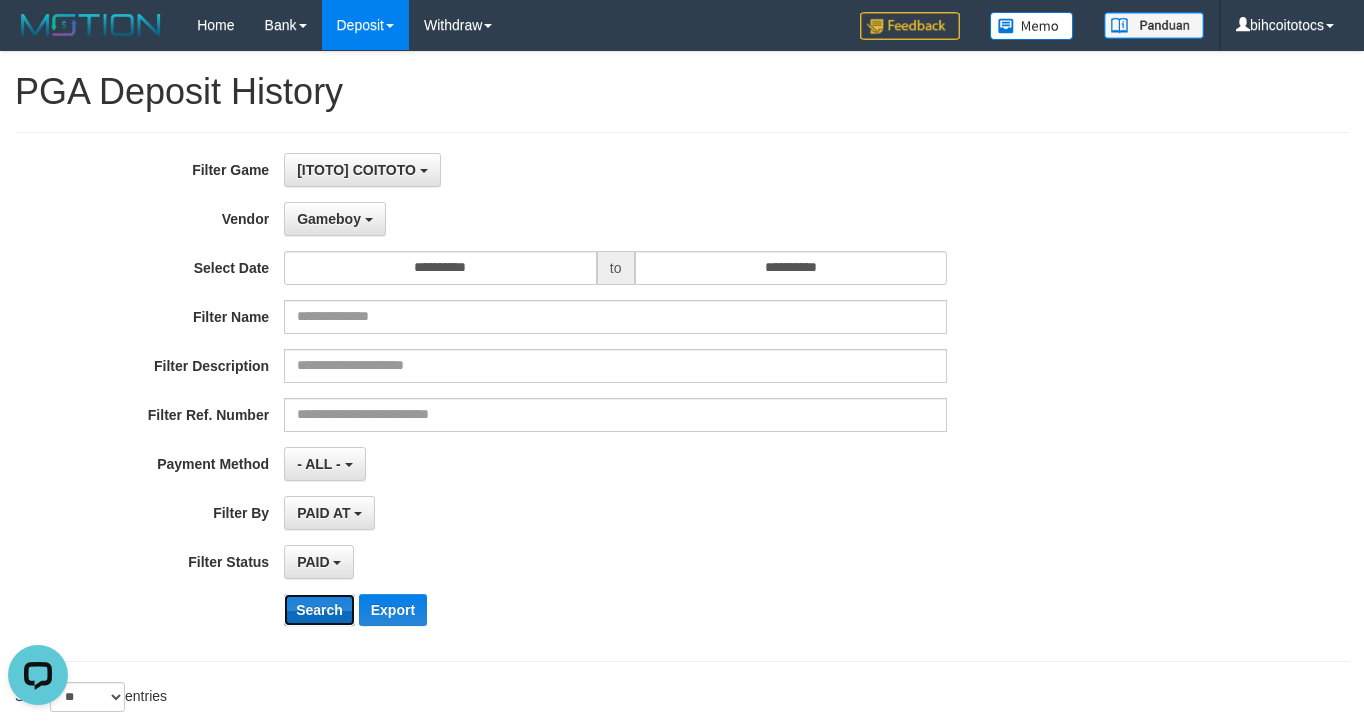 click on "Search" at bounding box center (319, 610) 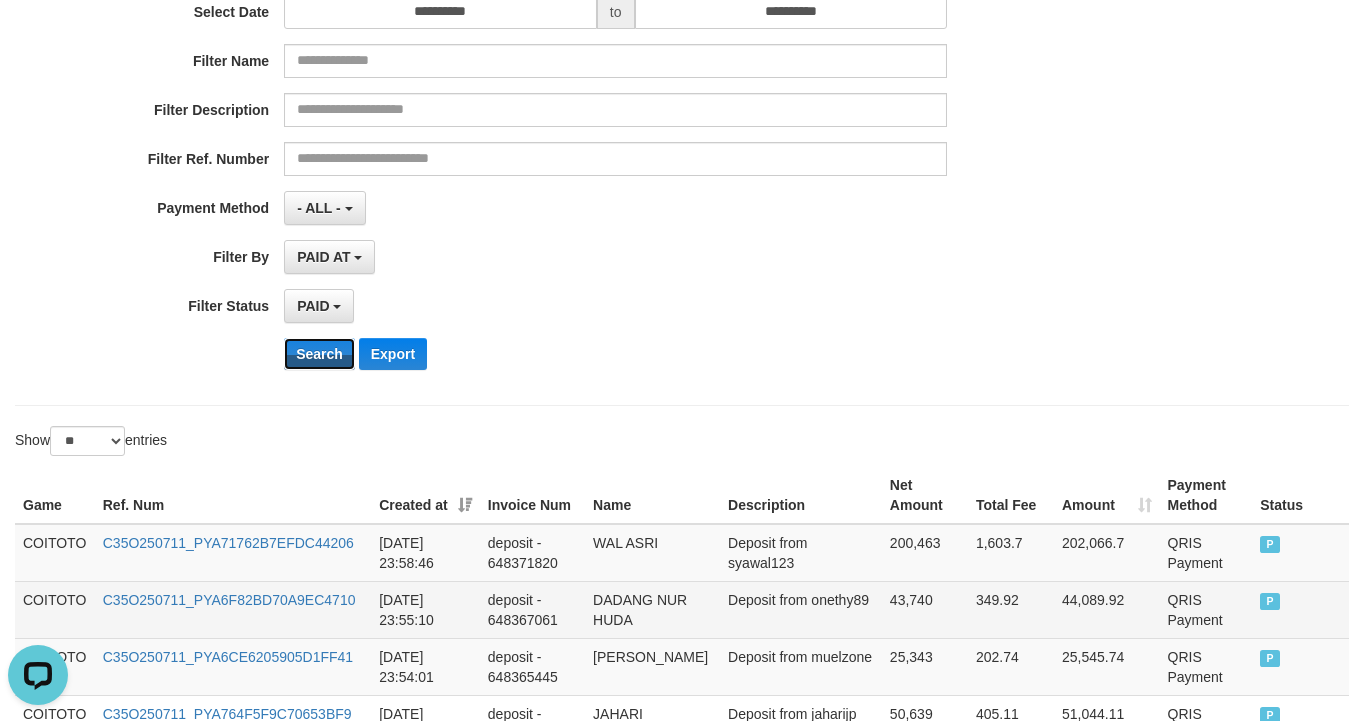 scroll, scrollTop: 0, scrollLeft: 0, axis: both 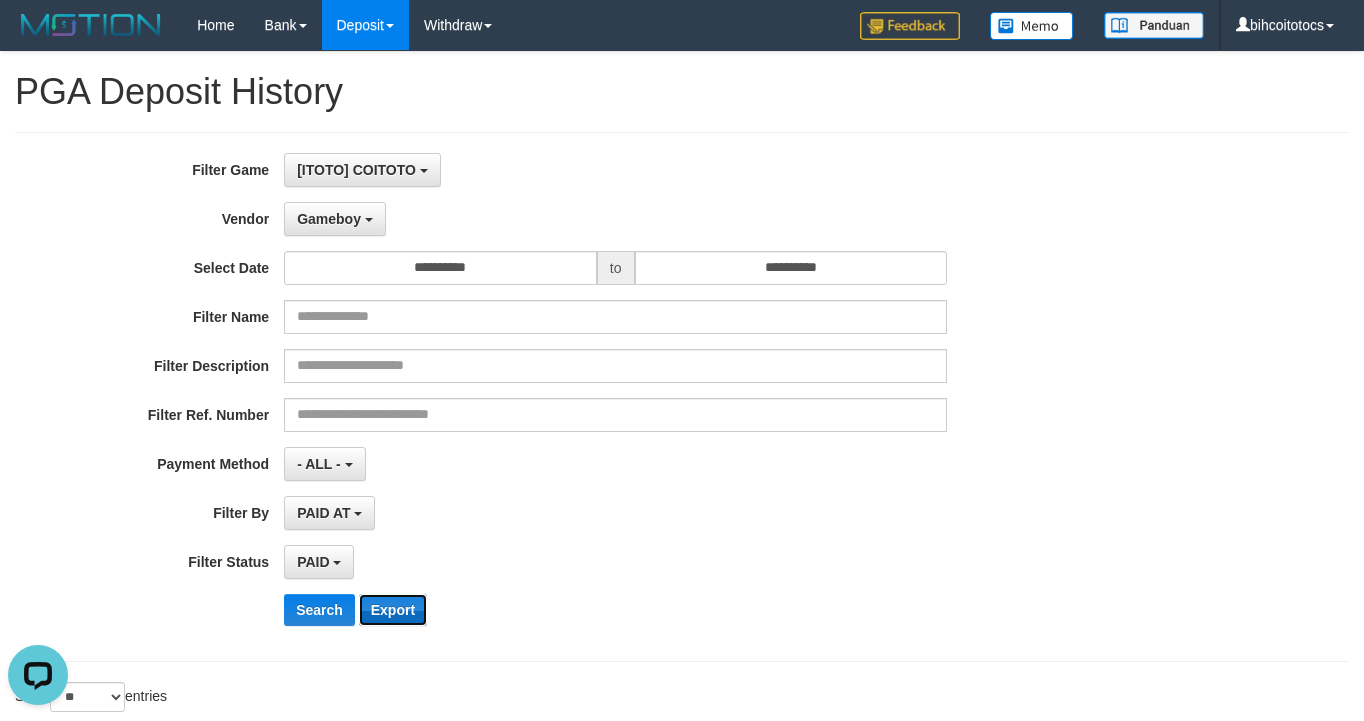 click on "Export" at bounding box center [393, 610] 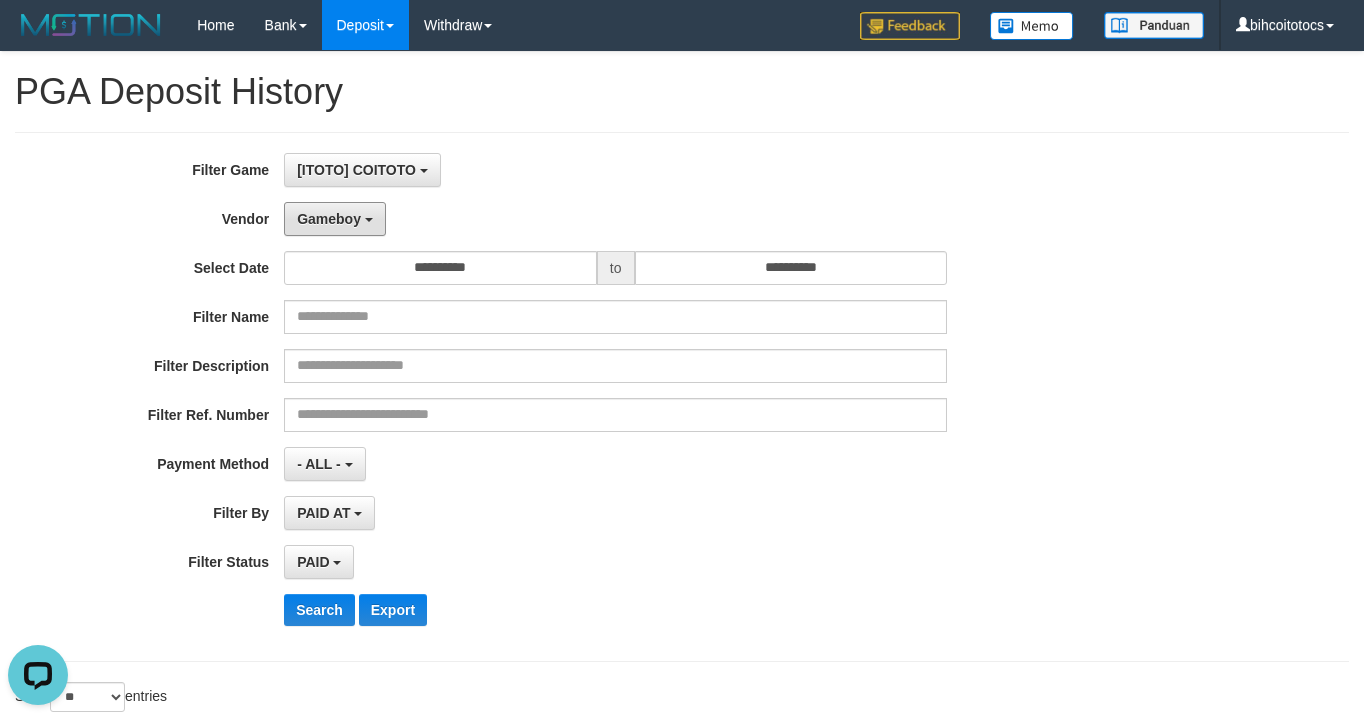 drag, startPoint x: 348, startPoint y: 225, endPoint x: 346, endPoint y: 248, distance: 23.086792 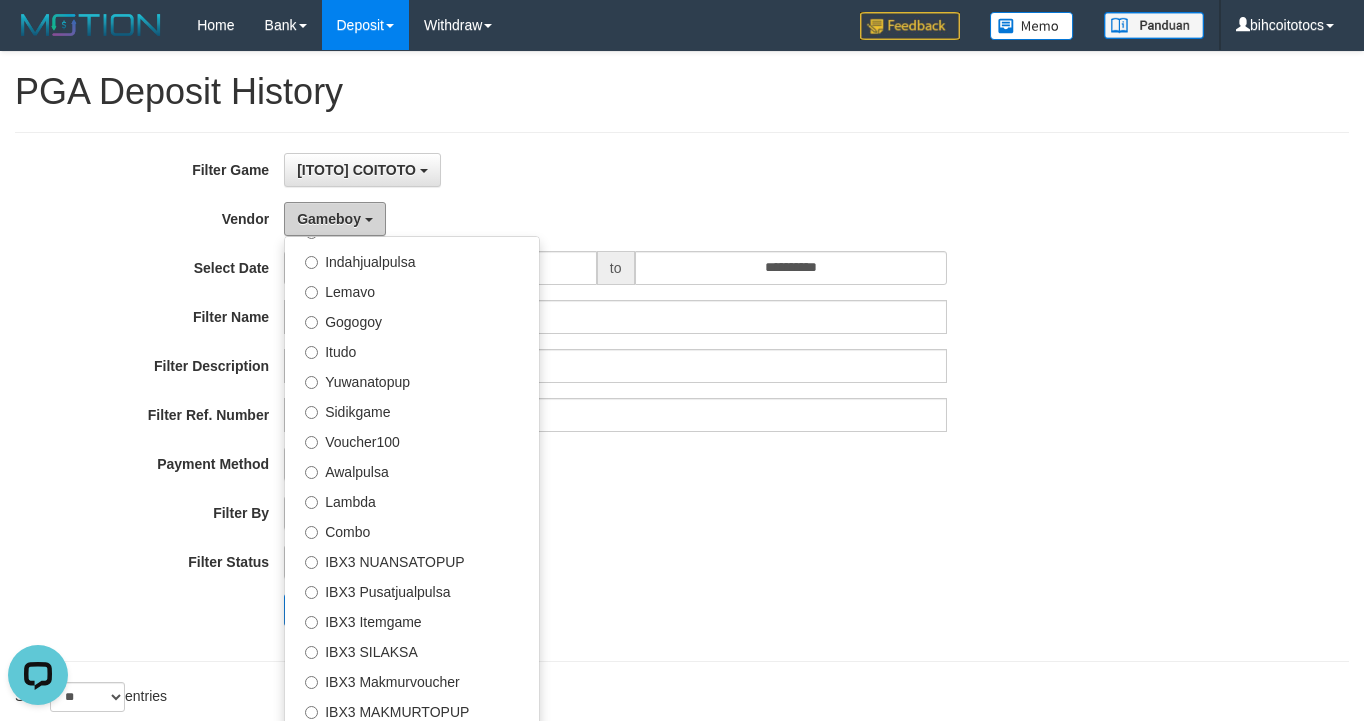 scroll, scrollTop: 688, scrollLeft: 0, axis: vertical 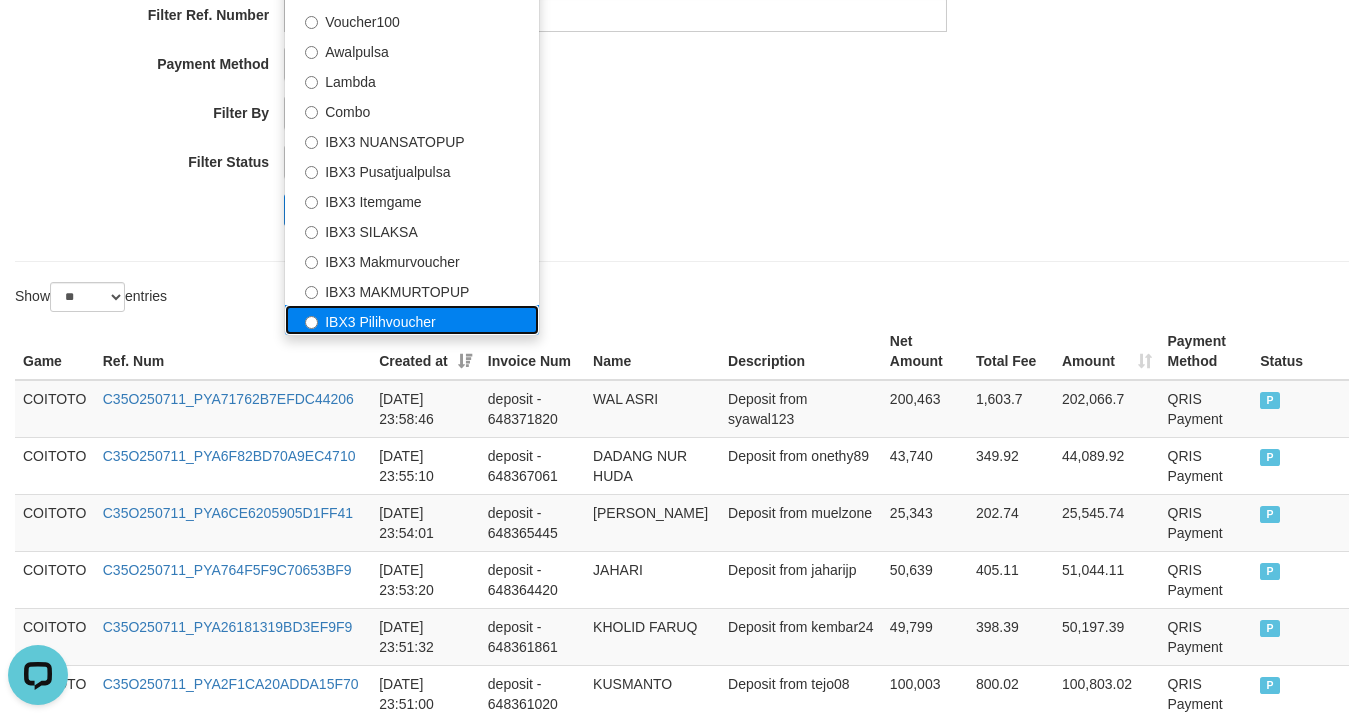 click on "IBX3 Pilihvoucher" at bounding box center [412, 320] 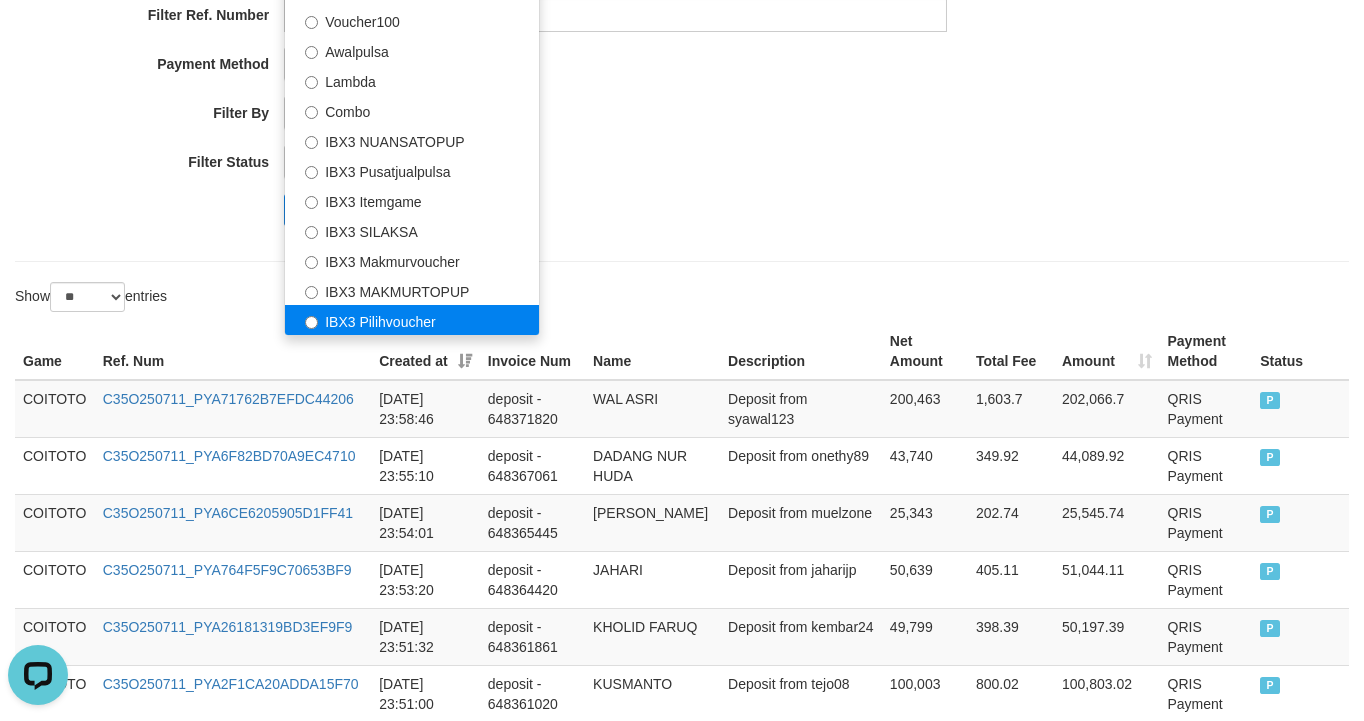 select on "**********" 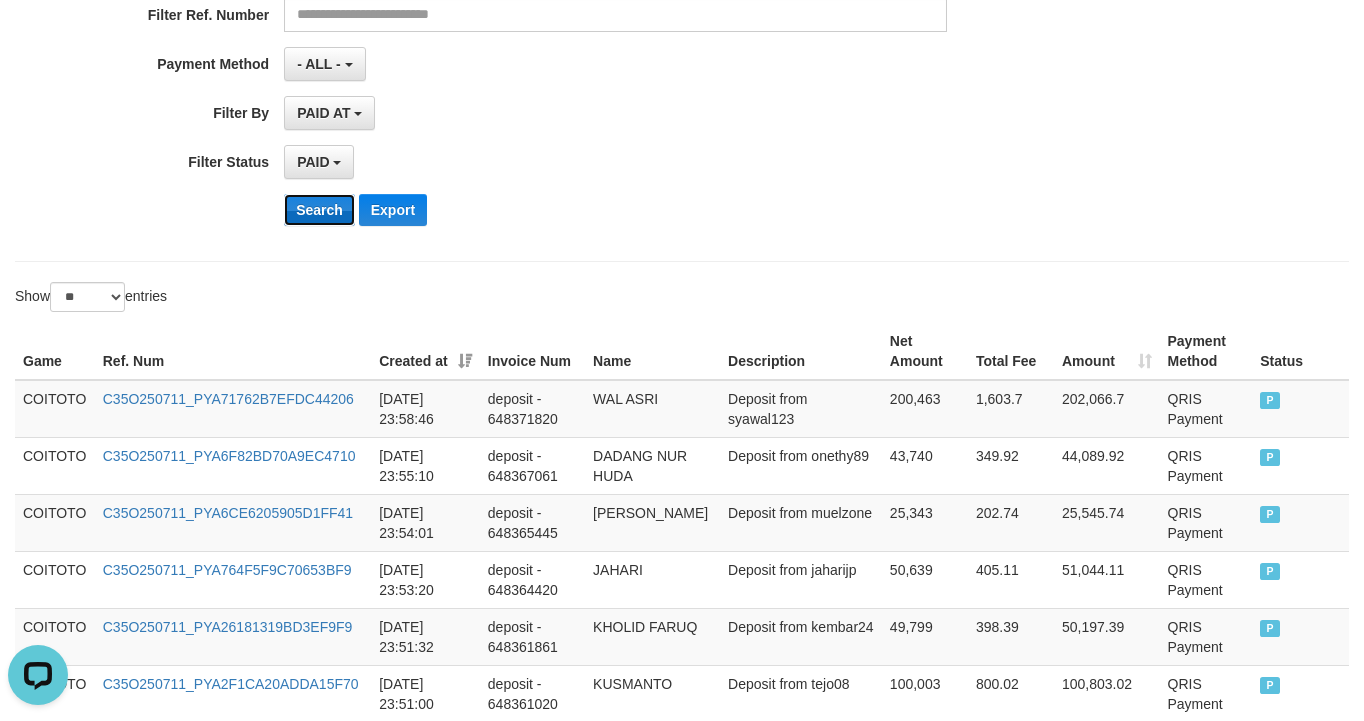 click on "Search" at bounding box center (319, 210) 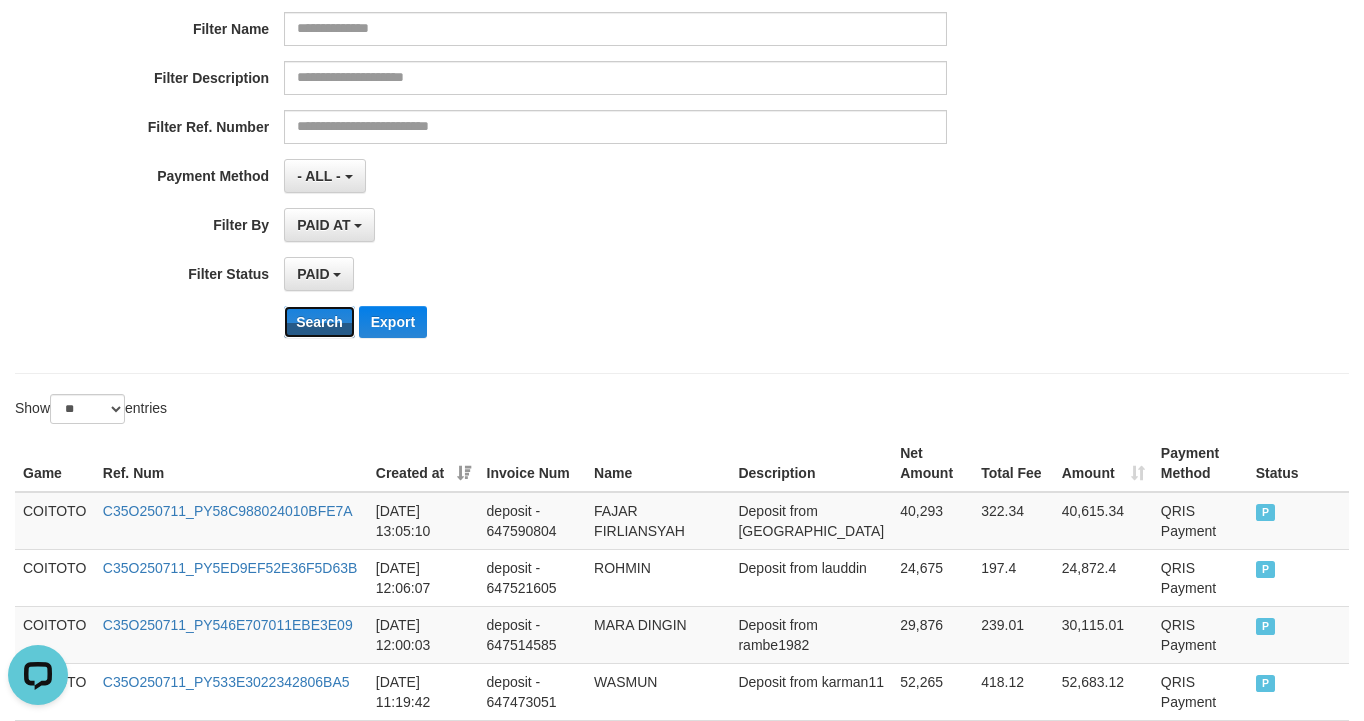 scroll, scrollTop: 133, scrollLeft: 0, axis: vertical 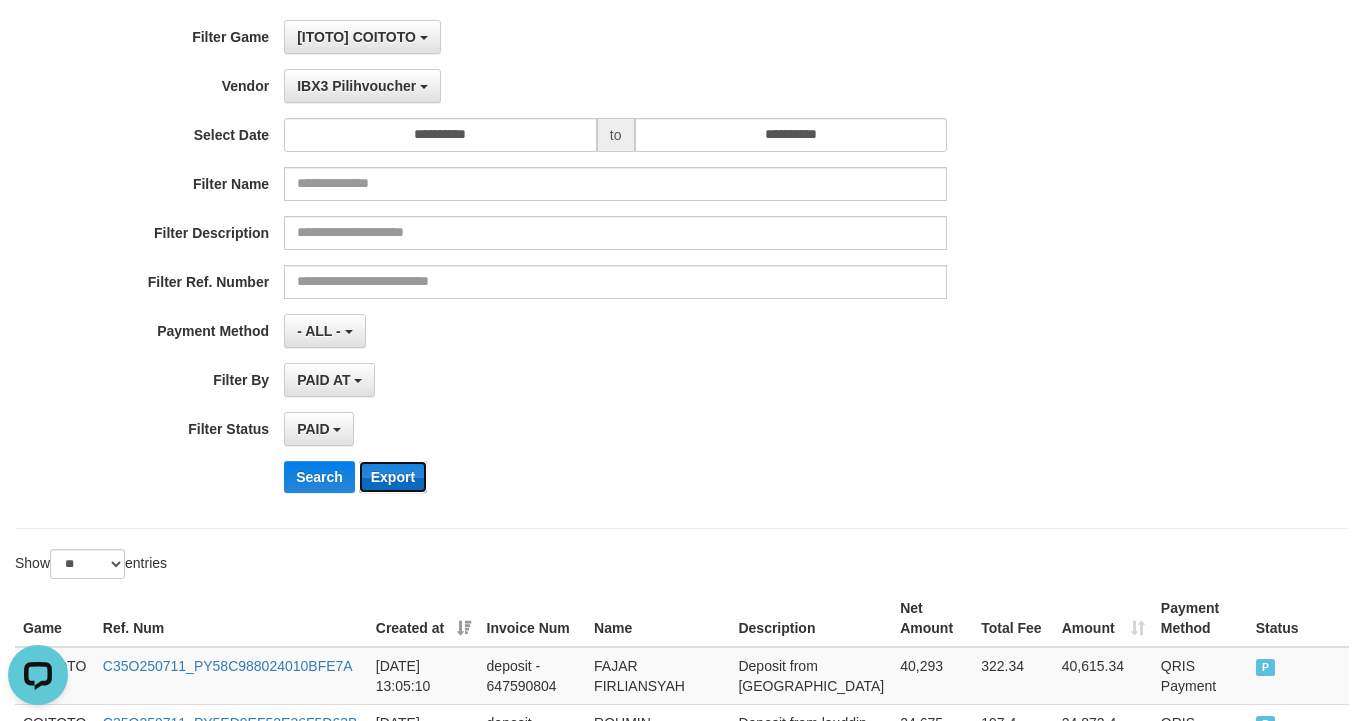 click on "Export" at bounding box center [393, 477] 